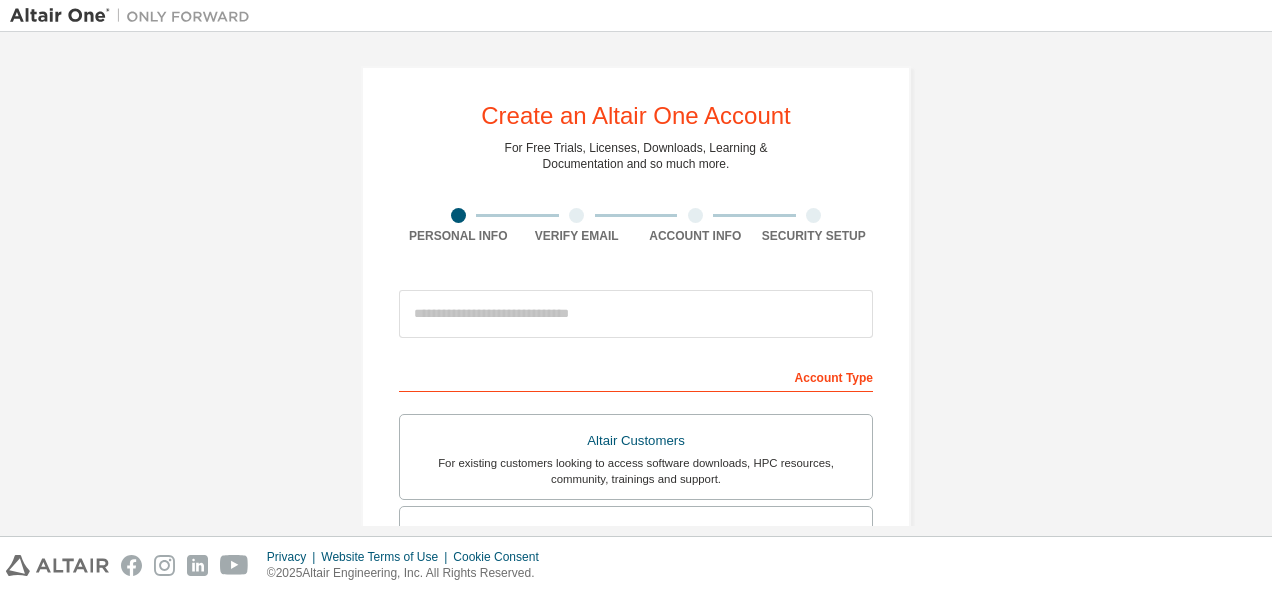 scroll, scrollTop: 0, scrollLeft: 0, axis: both 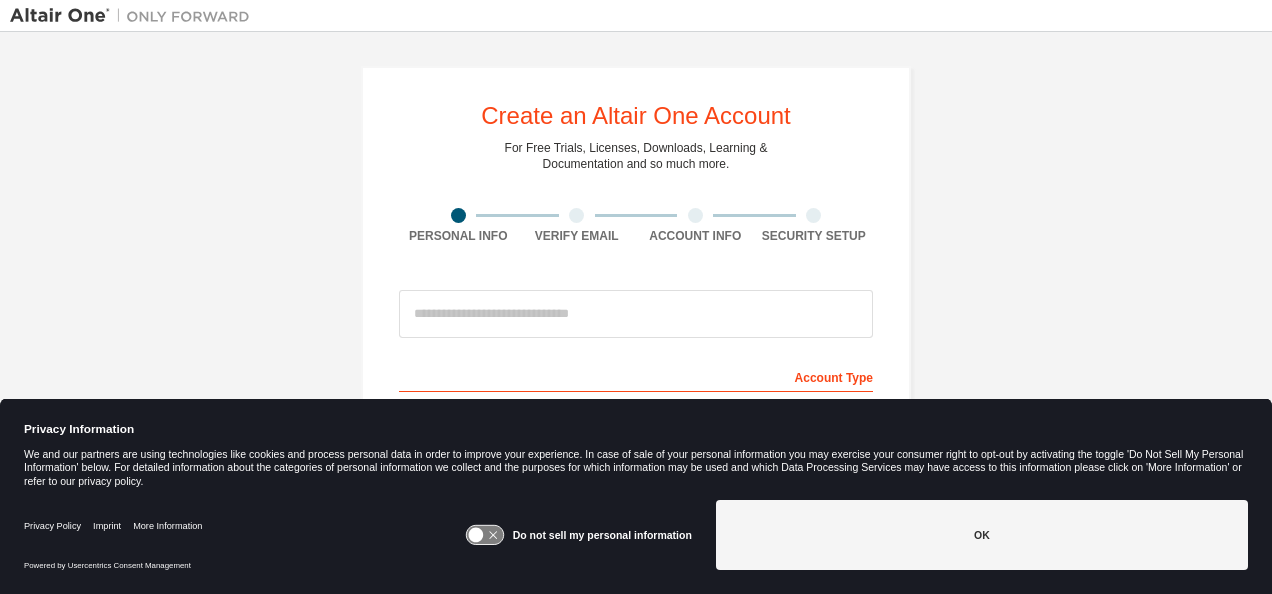 click 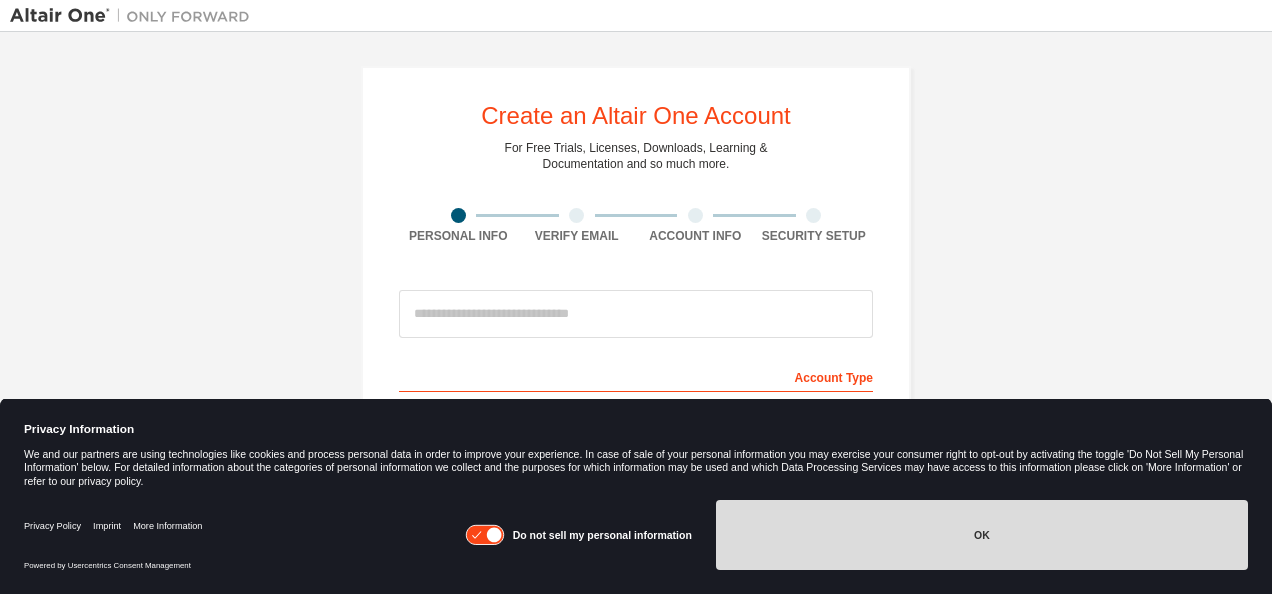 click on "OK" at bounding box center (982, 535) 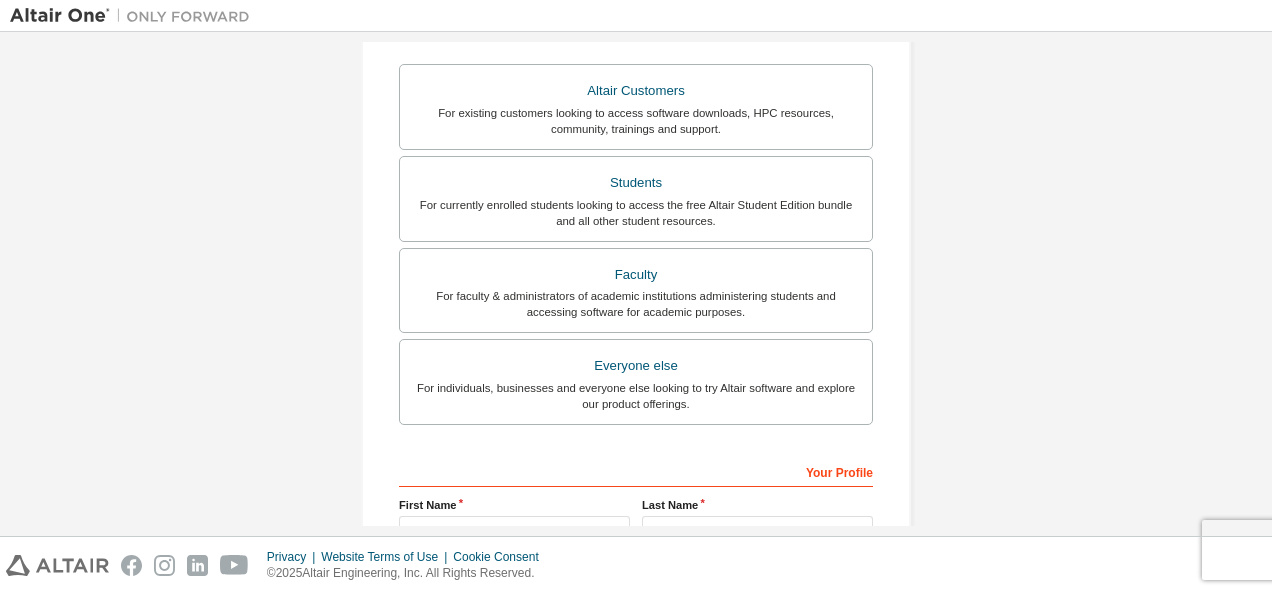 scroll, scrollTop: 352, scrollLeft: 0, axis: vertical 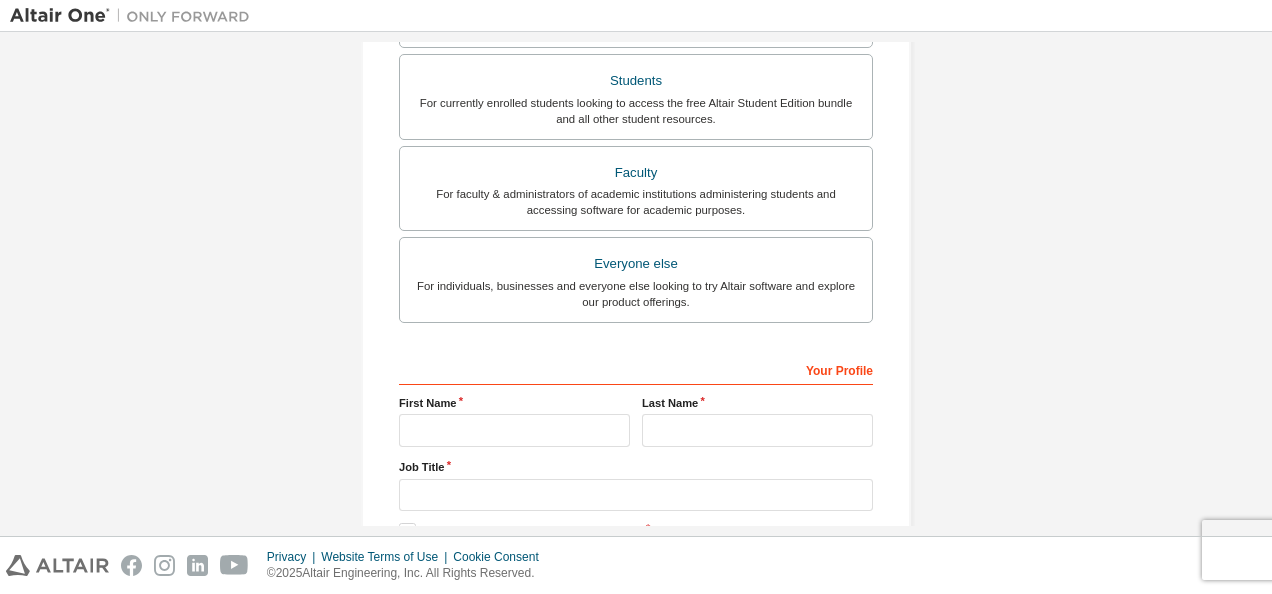 click on "Altair Customers For existing customers looking to access software downloads, HPC resources, community, trainings and support. Students For currently enrolled students looking to access the free Altair Student Edition bundle and all other student resources. Faculty For faculty & administrators of academic institutions administering students and accessing software for academic purposes. Everyone else For individuals, businesses and everyone else looking to try Altair software and explore our product offerings." at bounding box center (636, 145) 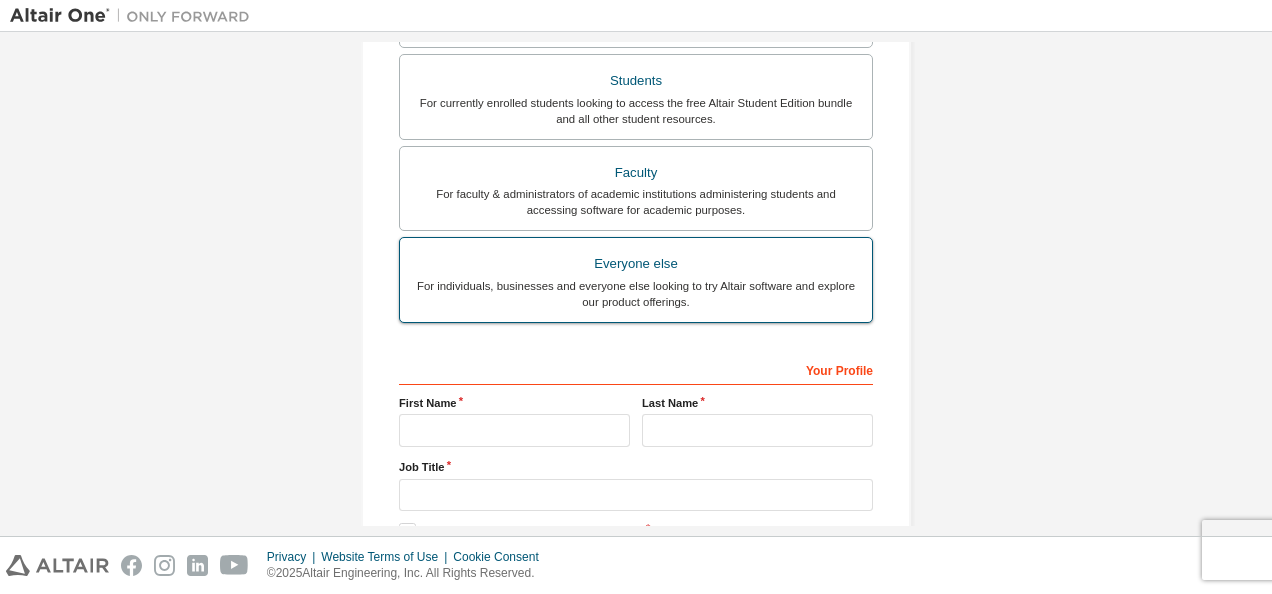 click on "Everyone else" at bounding box center [636, 264] 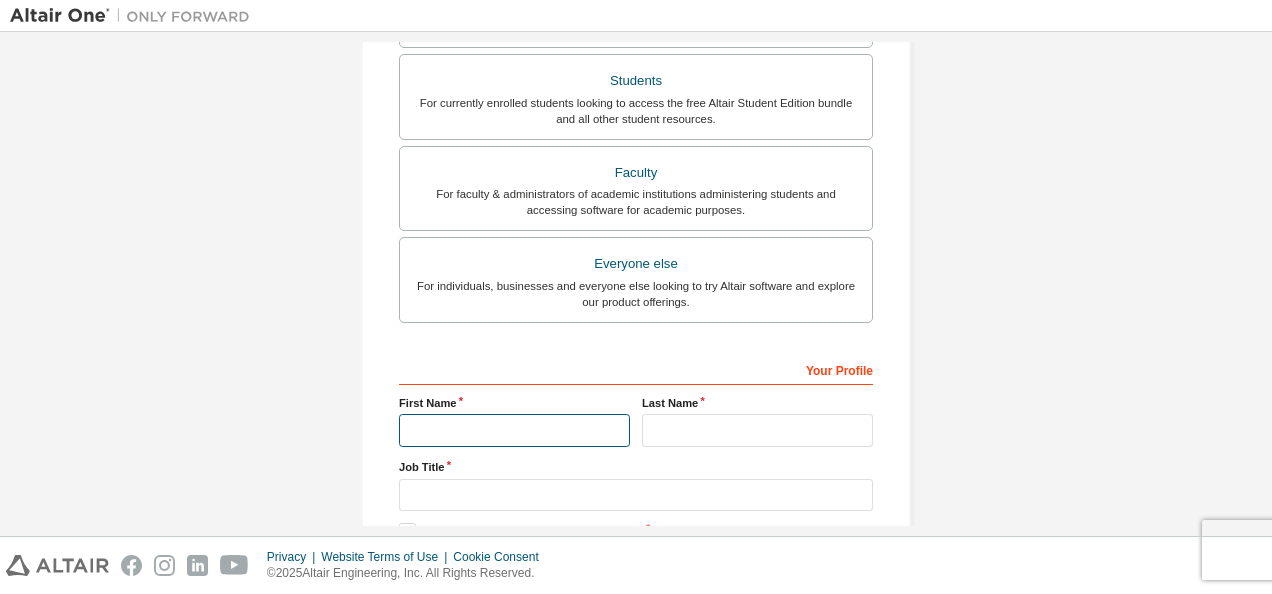 click at bounding box center [514, 430] 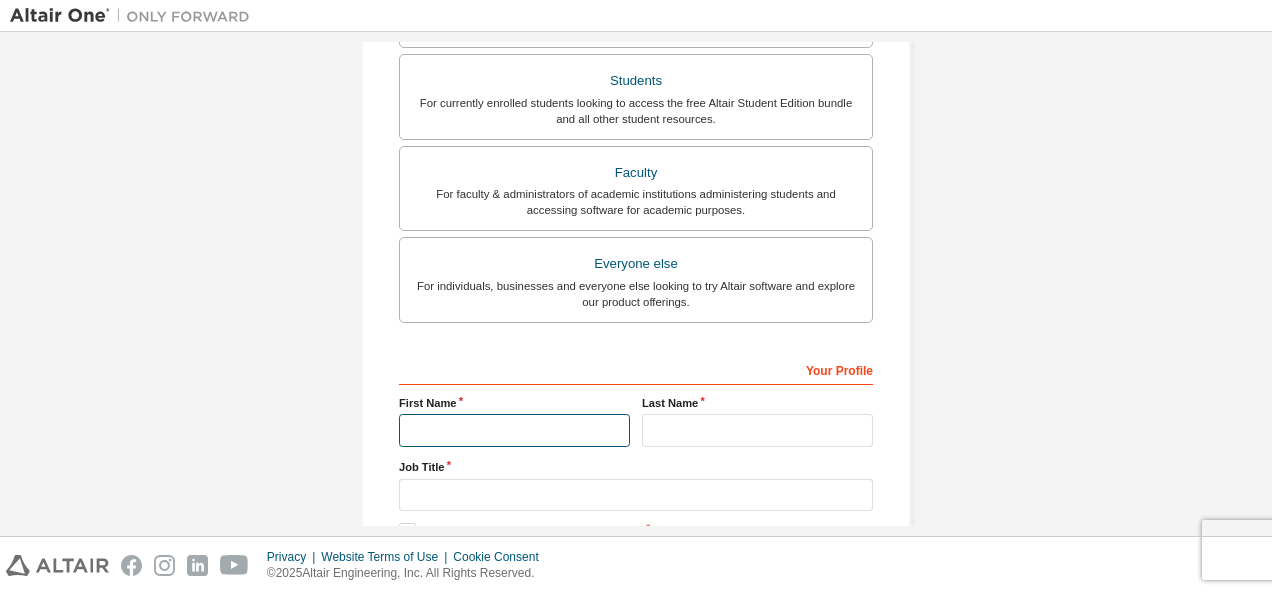 type on "******" 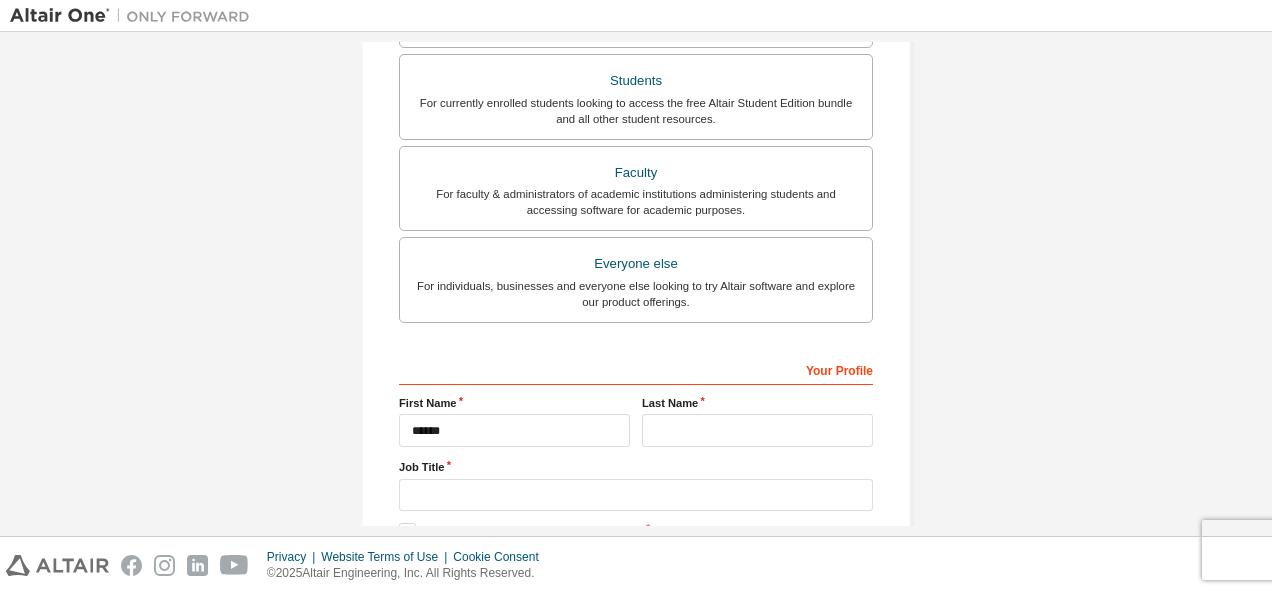 type on "**********" 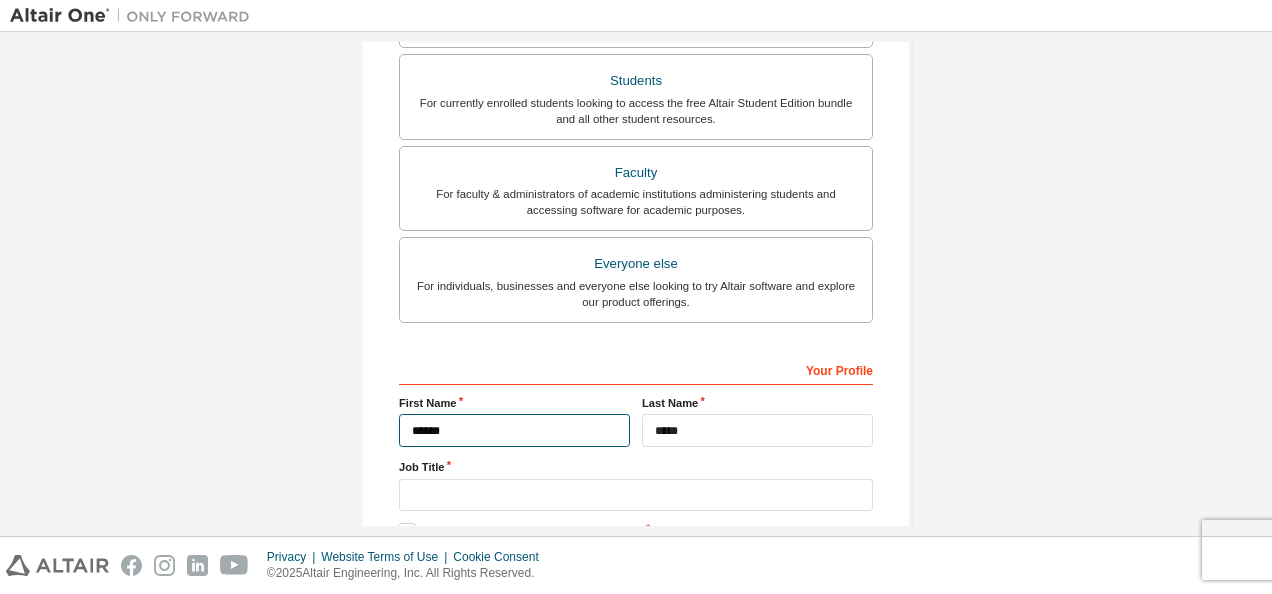 scroll, scrollTop: 570, scrollLeft: 0, axis: vertical 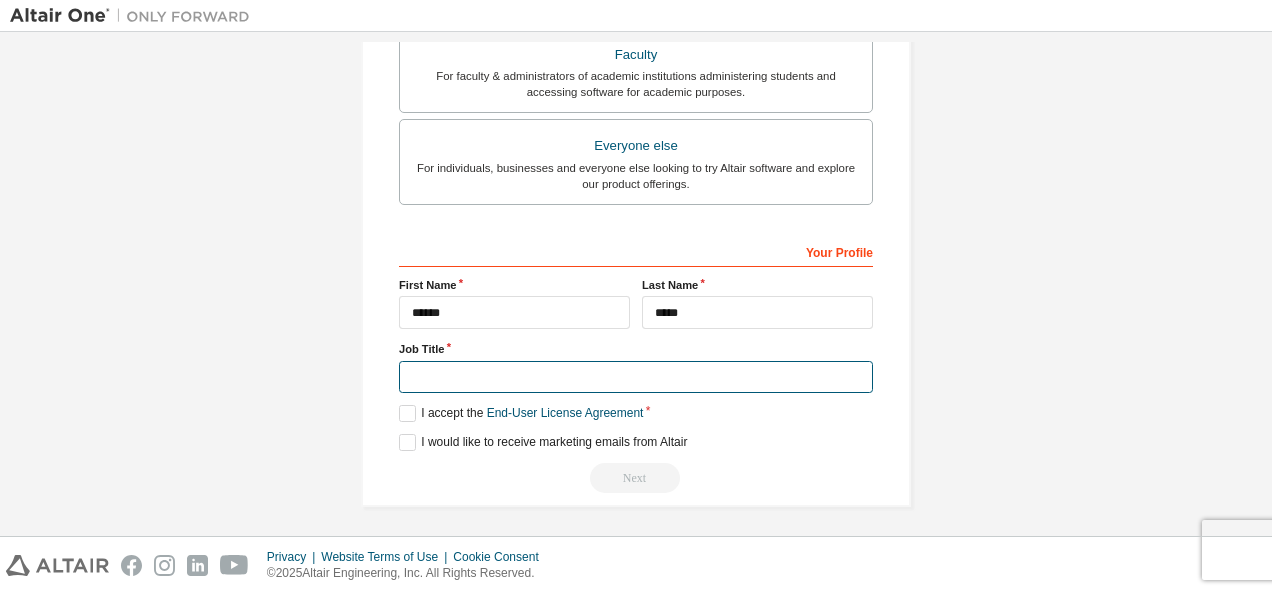 click at bounding box center [636, 377] 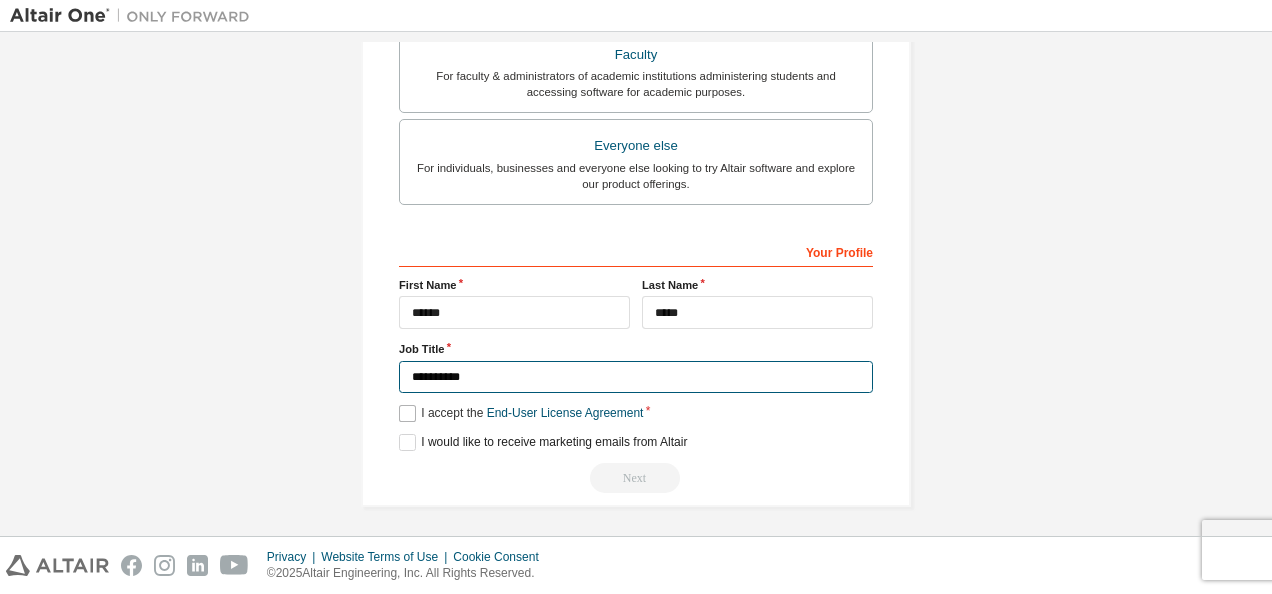 type on "**********" 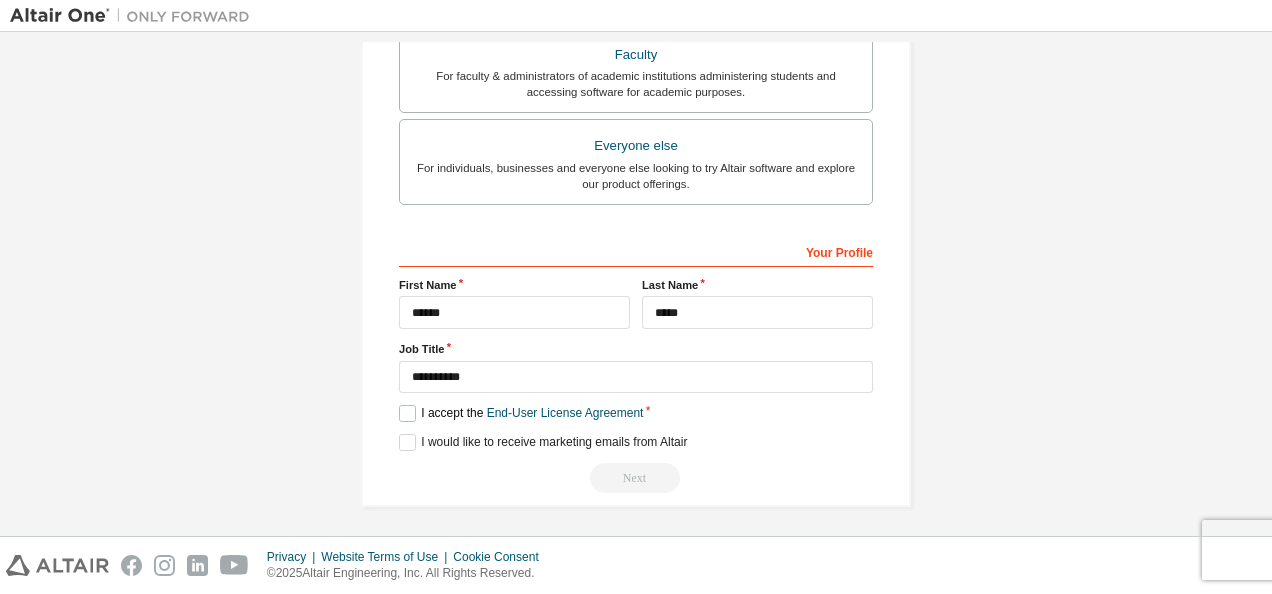 click on "I accept the    End-User License Agreement" at bounding box center (521, 413) 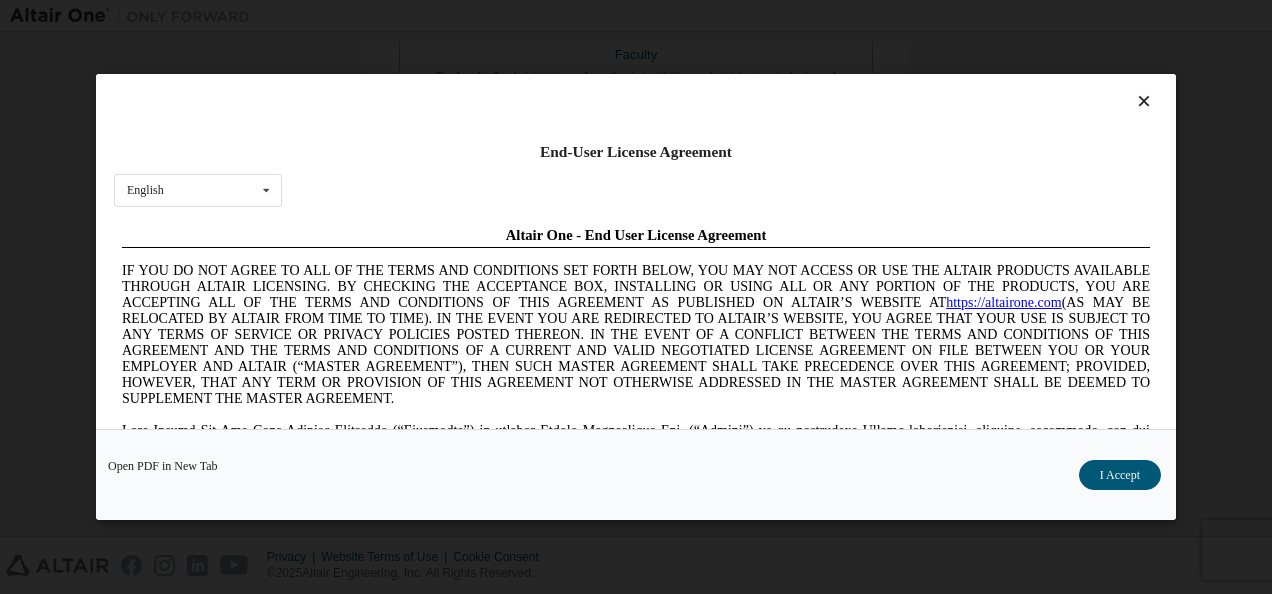 scroll, scrollTop: 0, scrollLeft: 0, axis: both 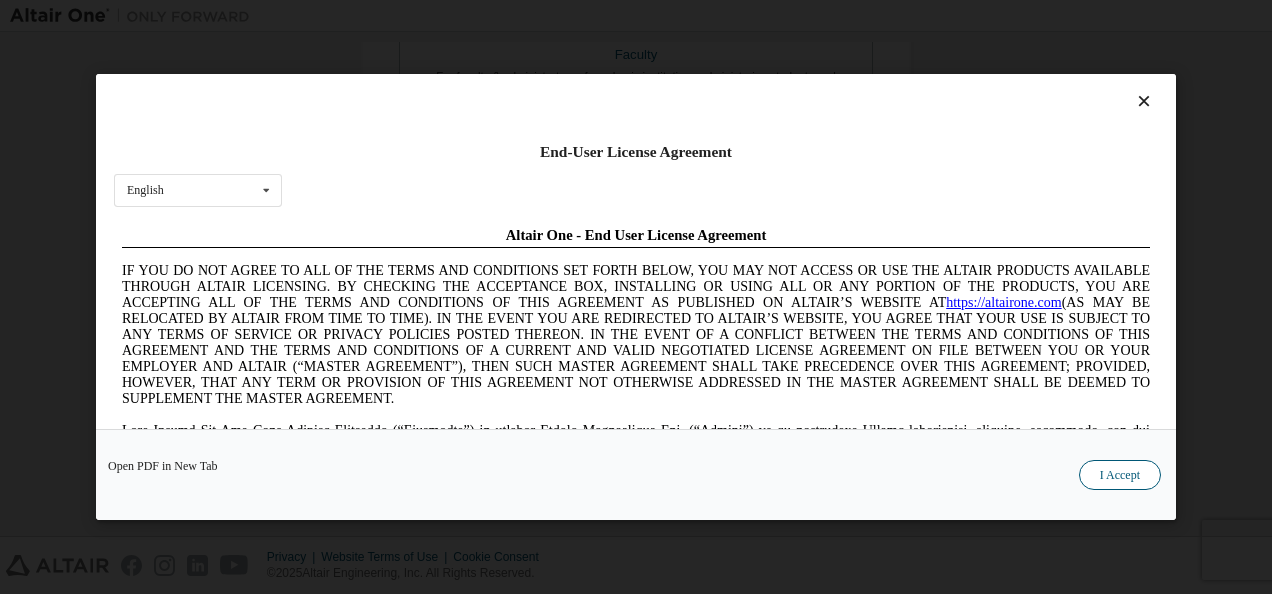 click on "I Accept" at bounding box center [1120, 475] 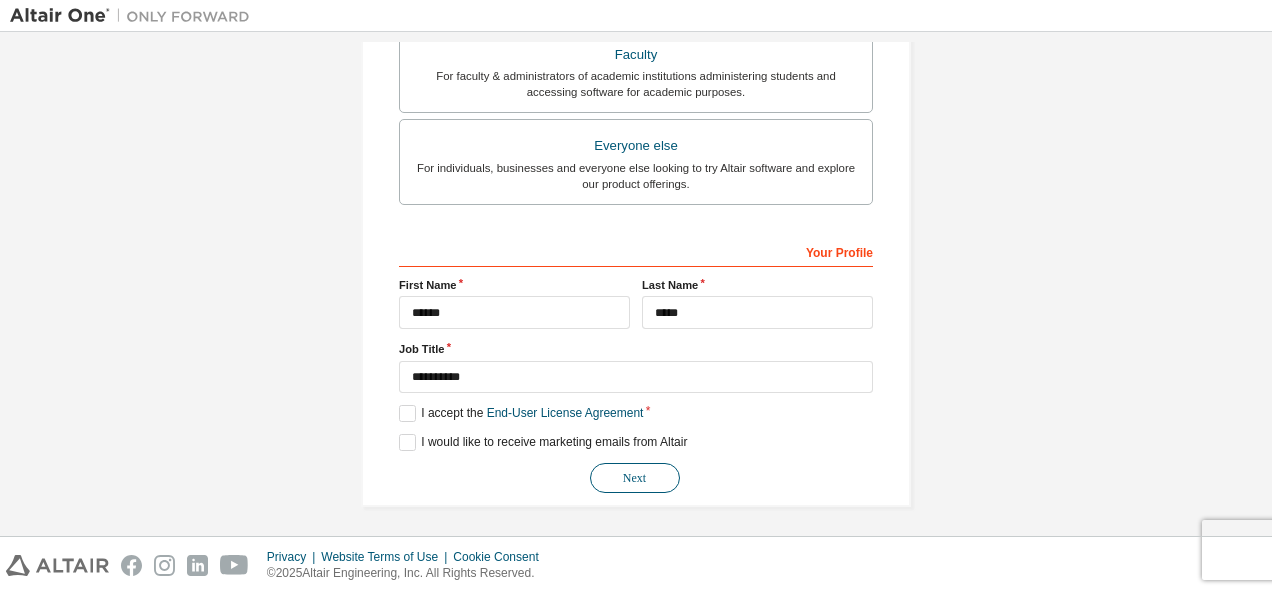 click on "Next" at bounding box center [635, 478] 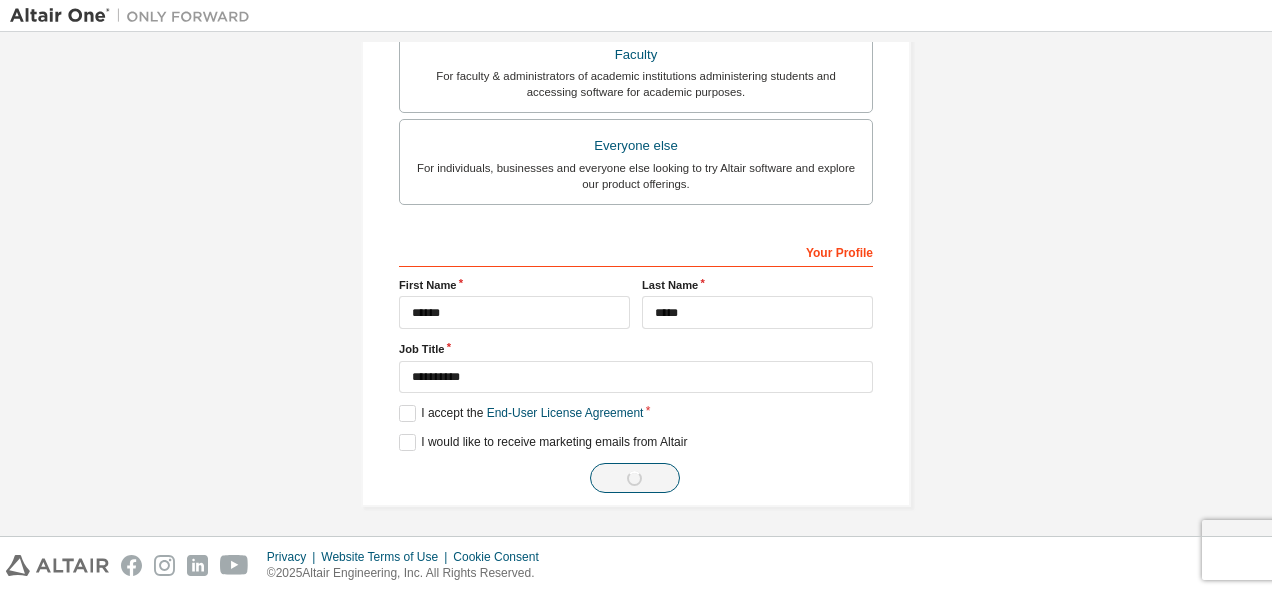 scroll, scrollTop: 0, scrollLeft: 0, axis: both 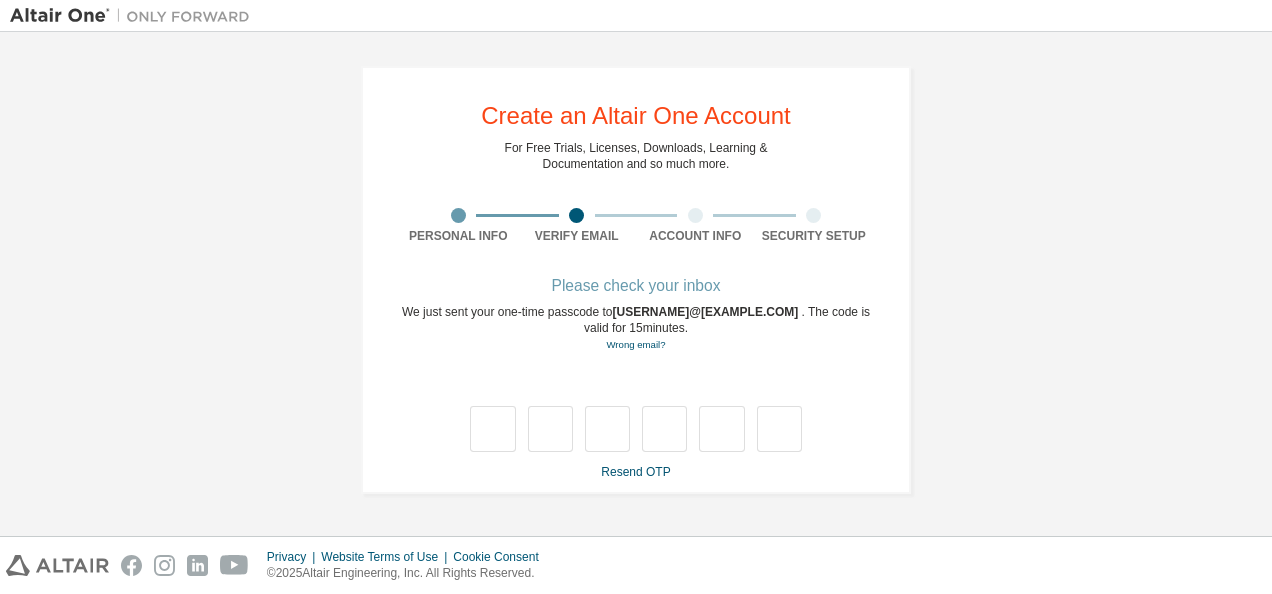 type on "*" 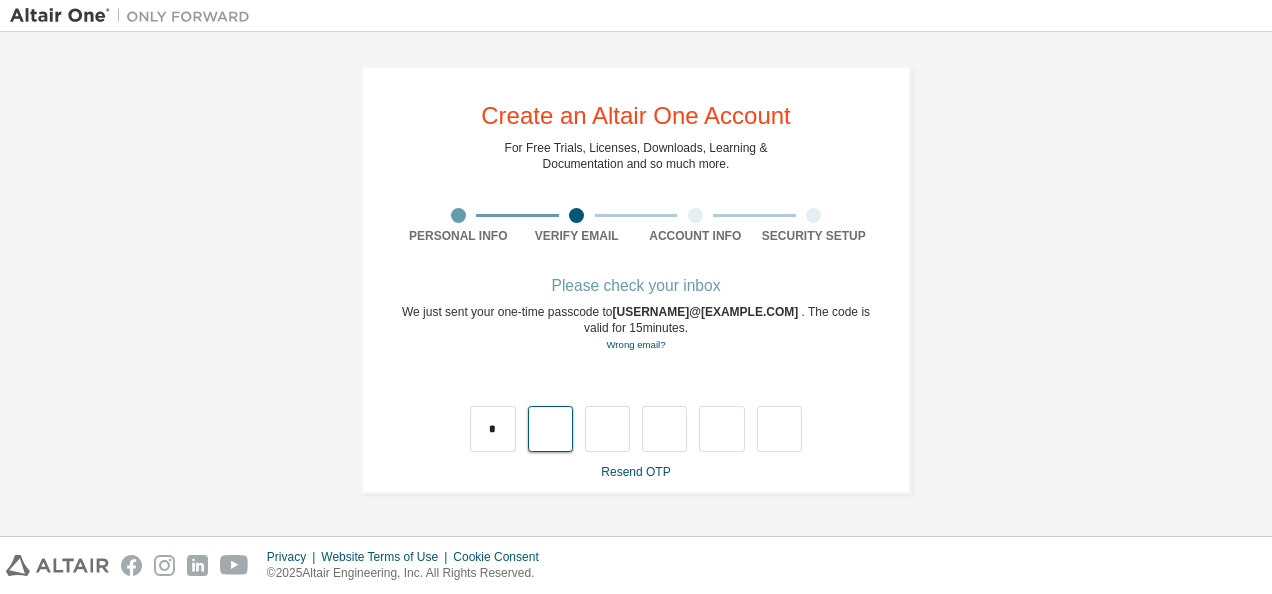 type on "*" 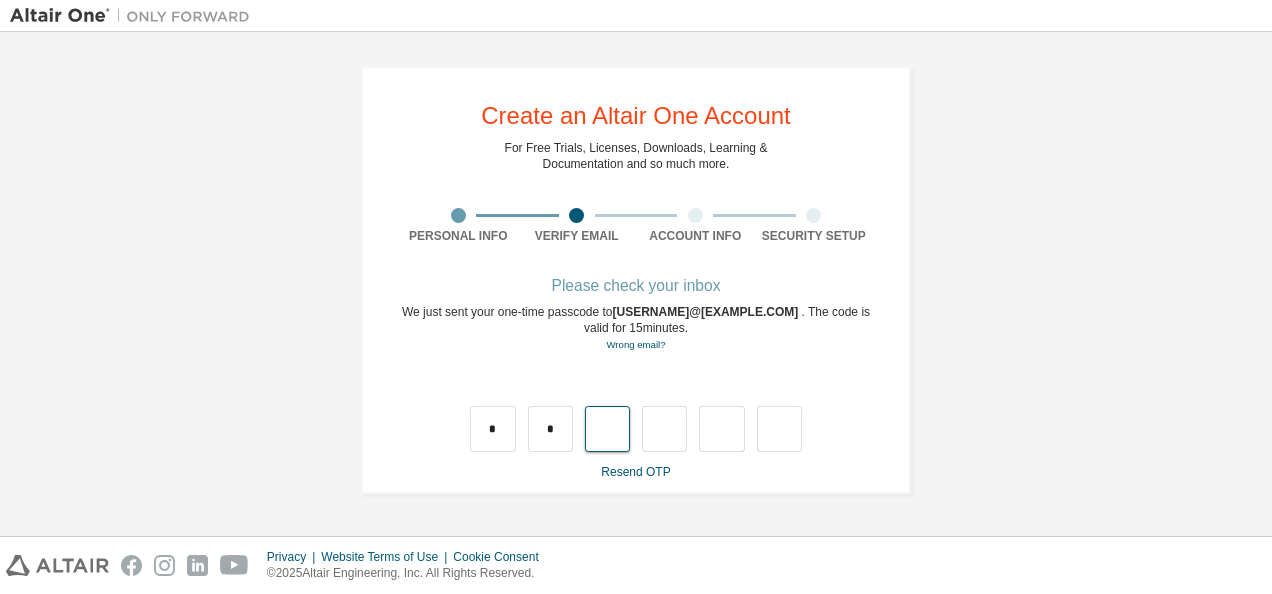 type on "*" 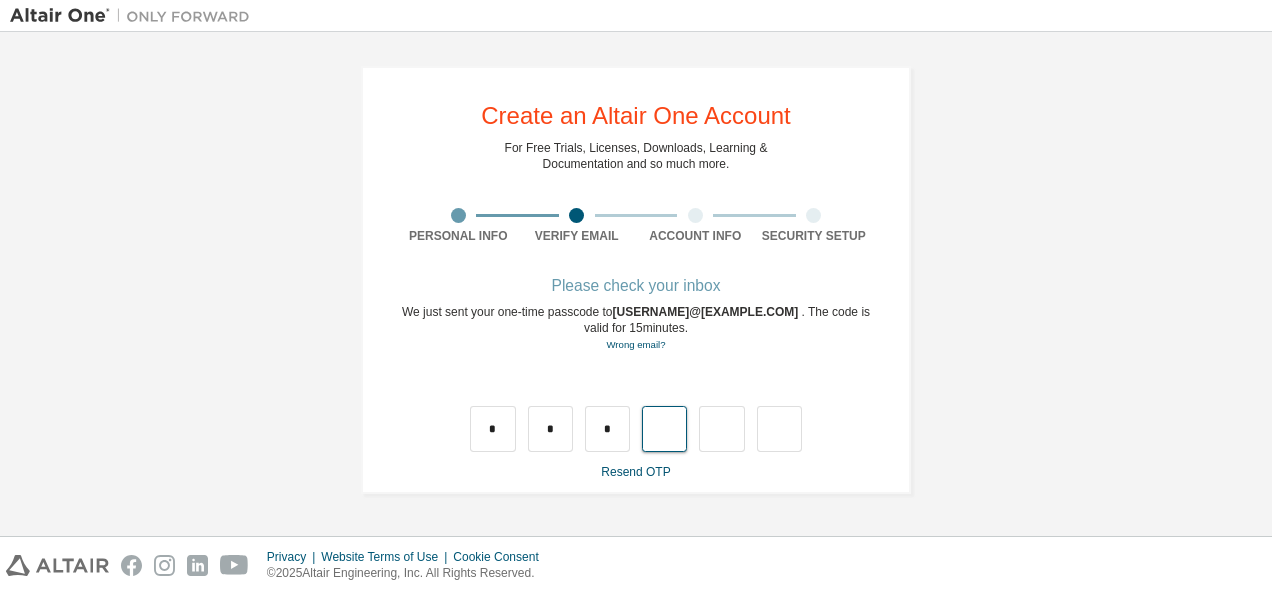 type on "*" 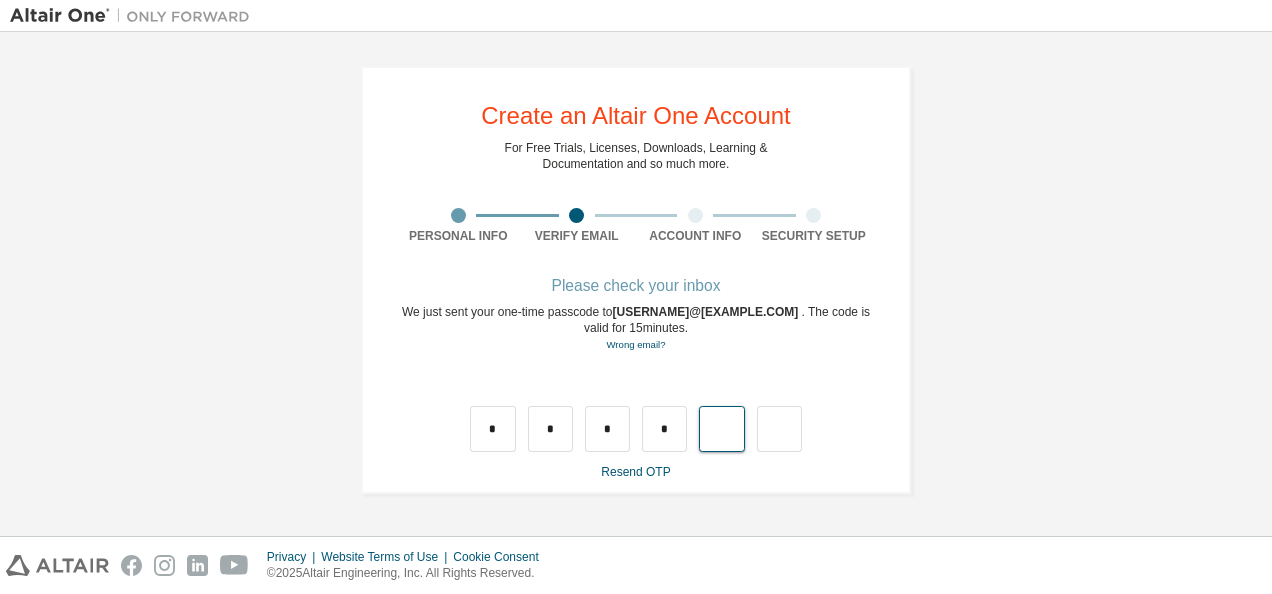 type on "*" 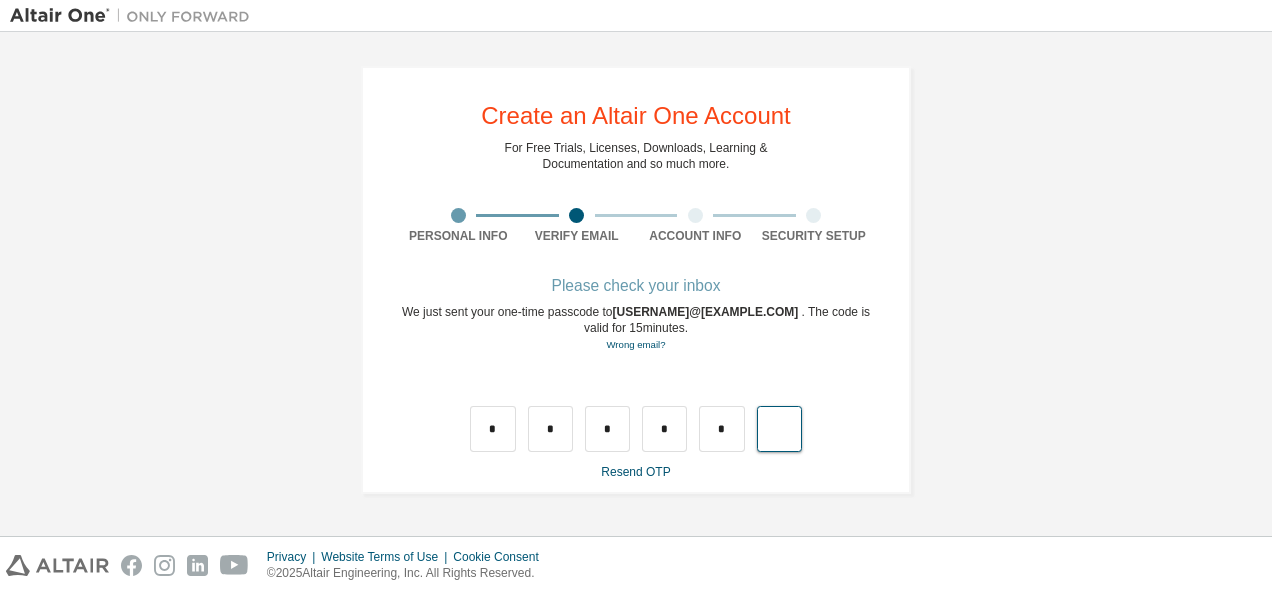 type on "*" 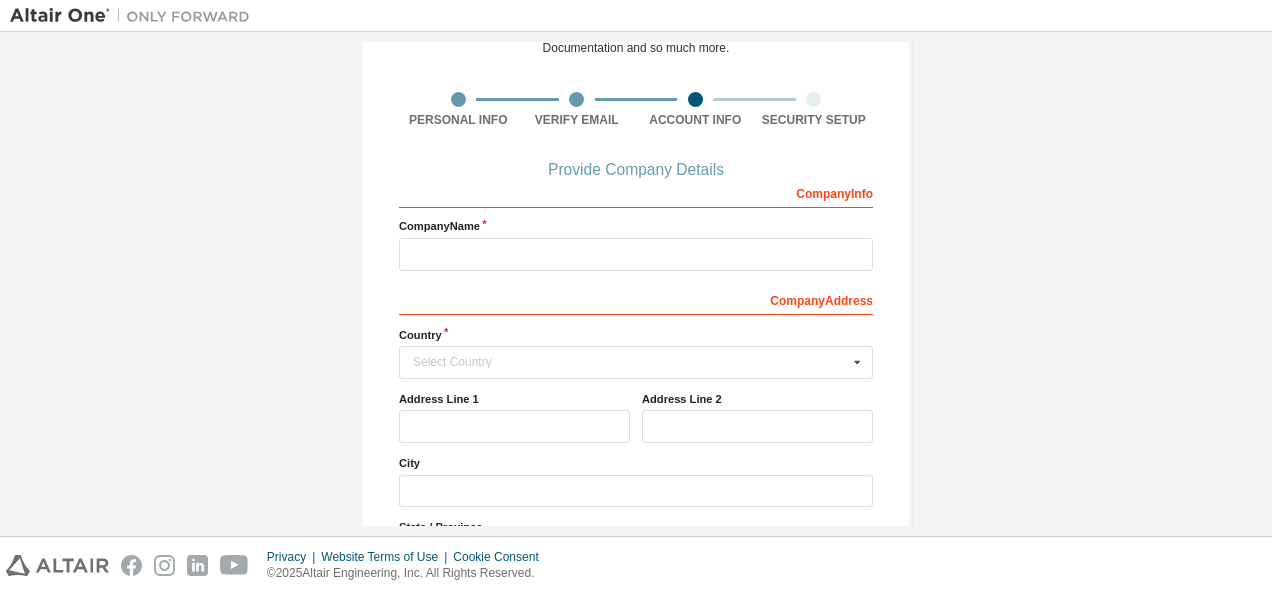 scroll, scrollTop: 117, scrollLeft: 0, axis: vertical 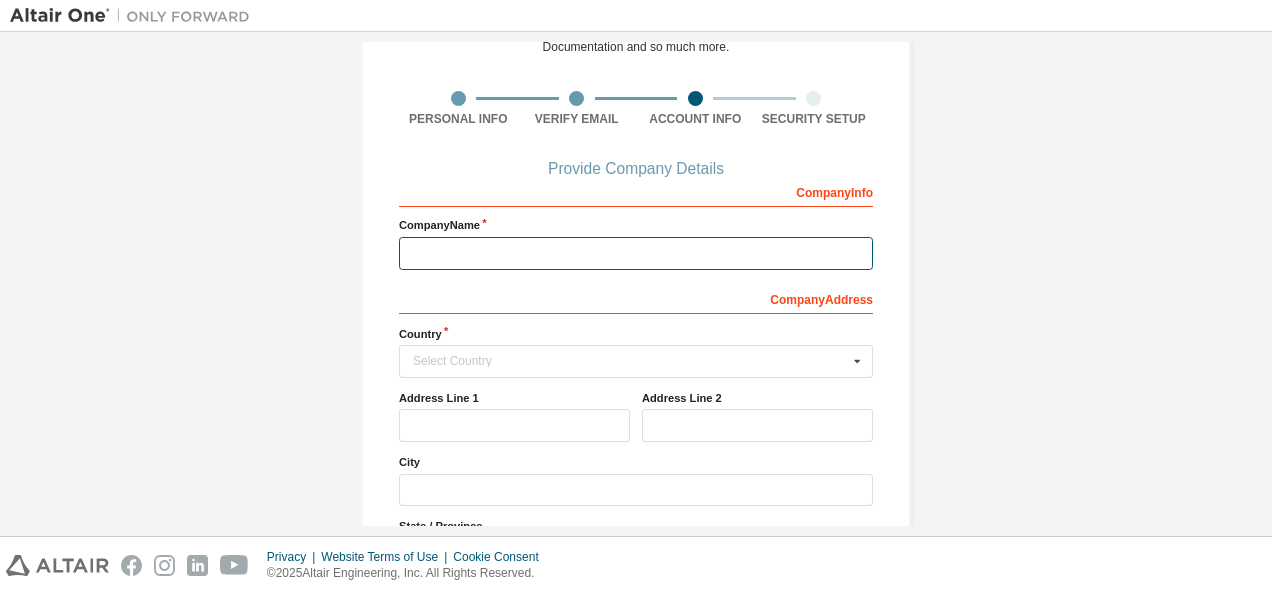click at bounding box center [636, 253] 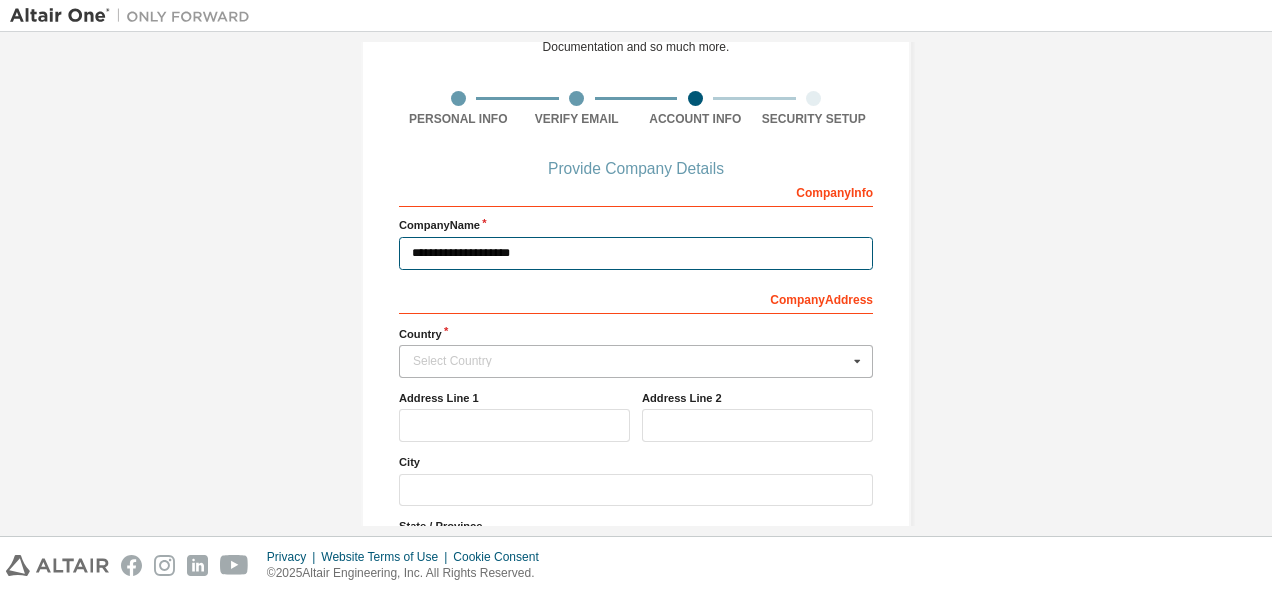 type on "**********" 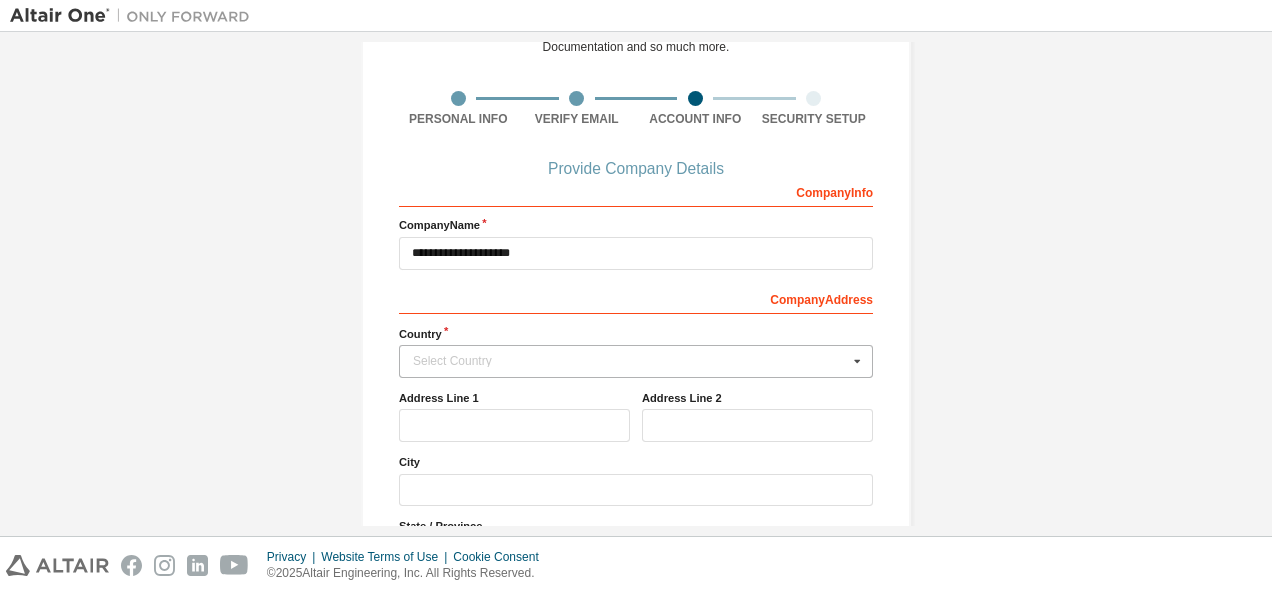 click on "Select Country" at bounding box center [630, 361] 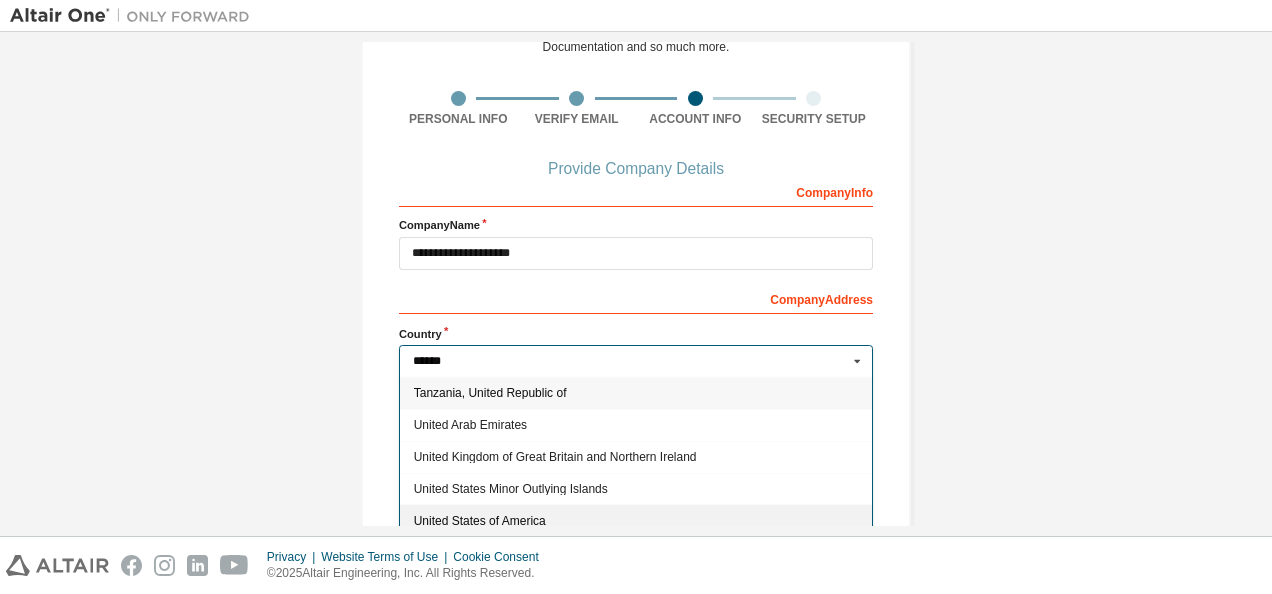 type on "******" 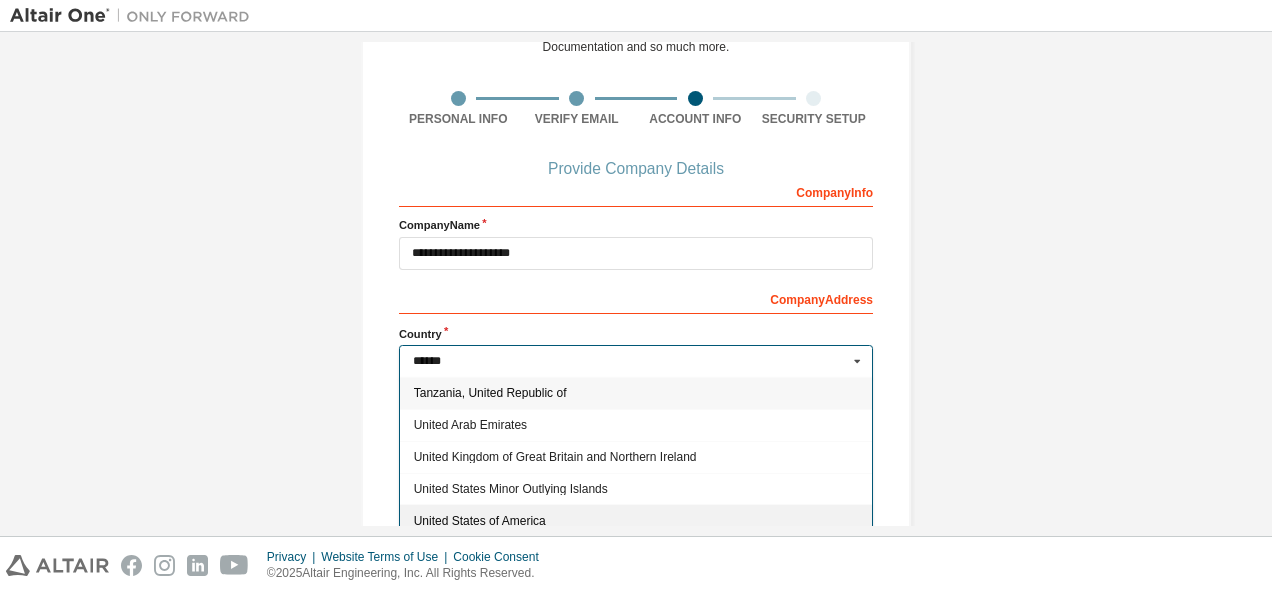 click on "United States of America" at bounding box center [636, 521] 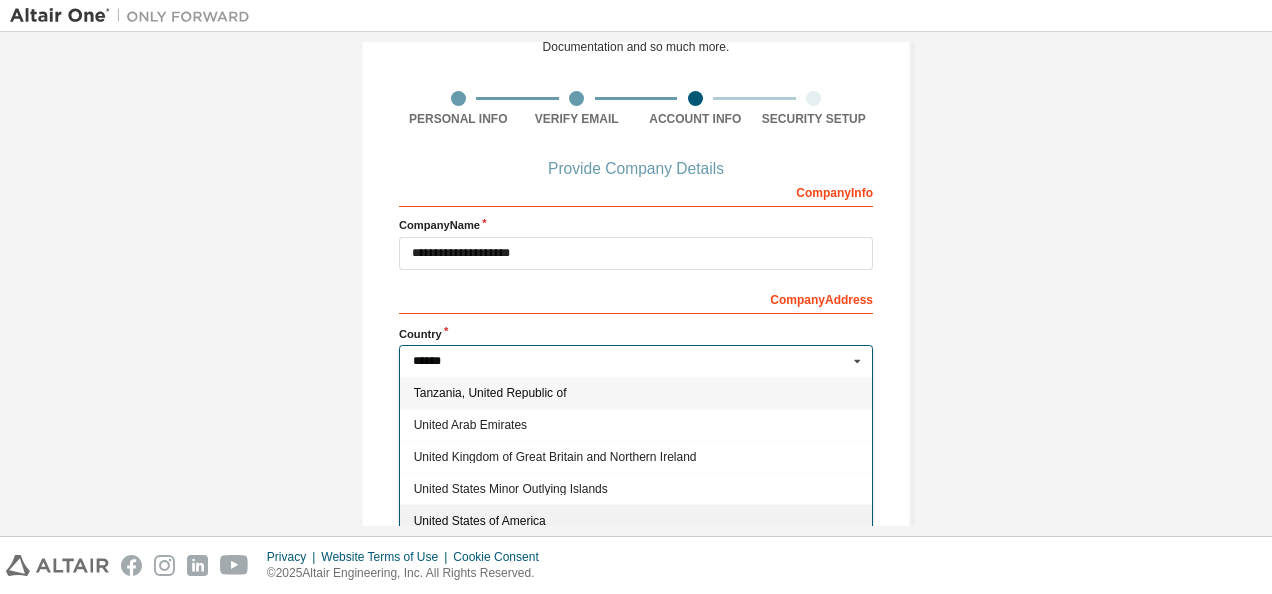 type on "***" 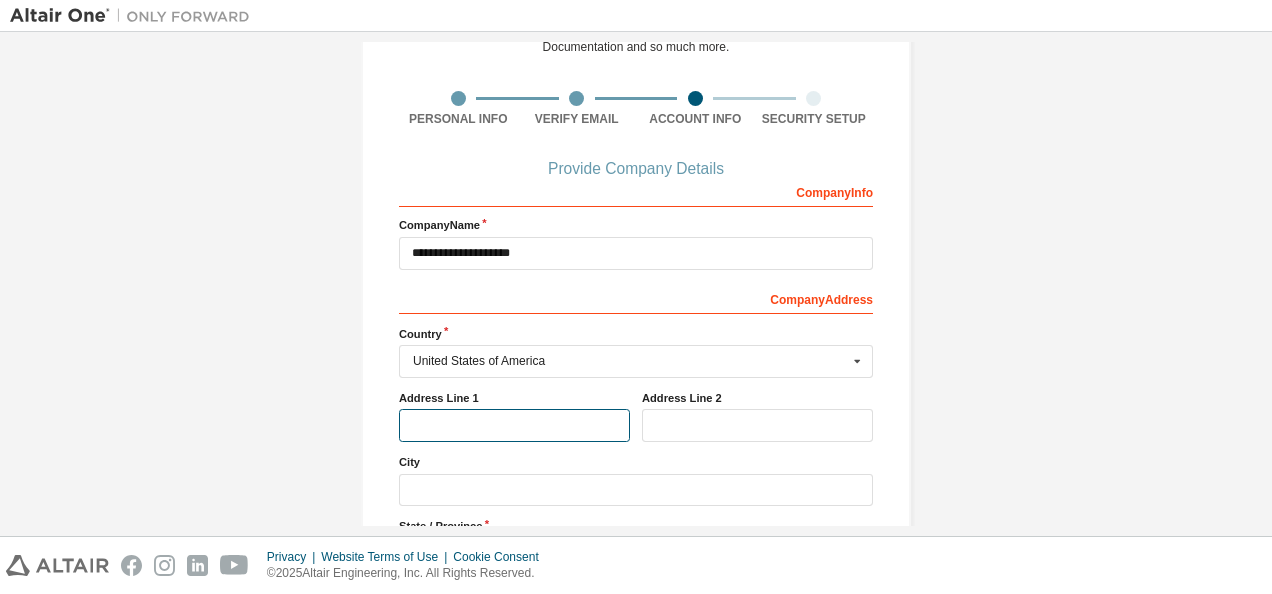 click at bounding box center [514, 425] 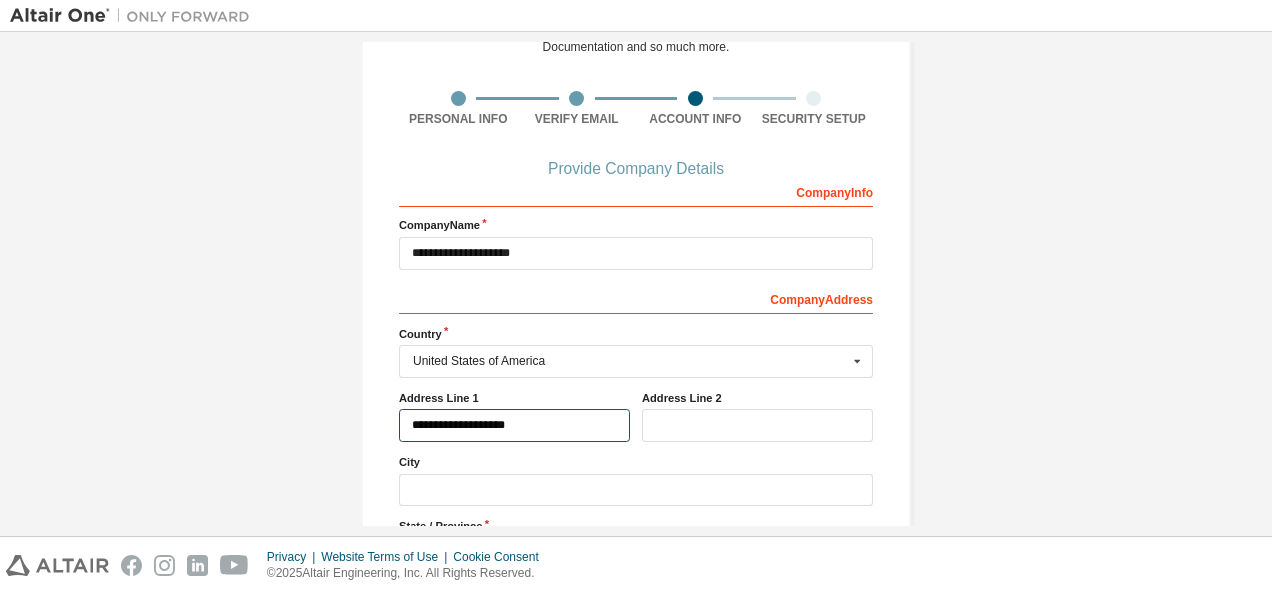 click on "**********" at bounding box center (514, 425) 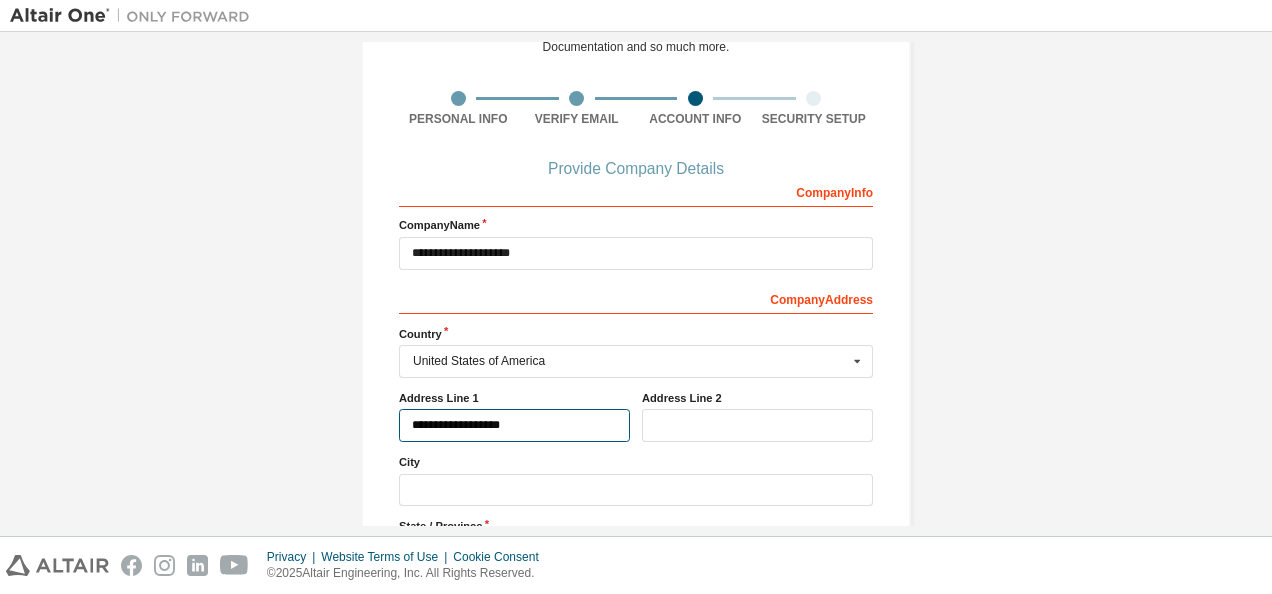 type on "**********" 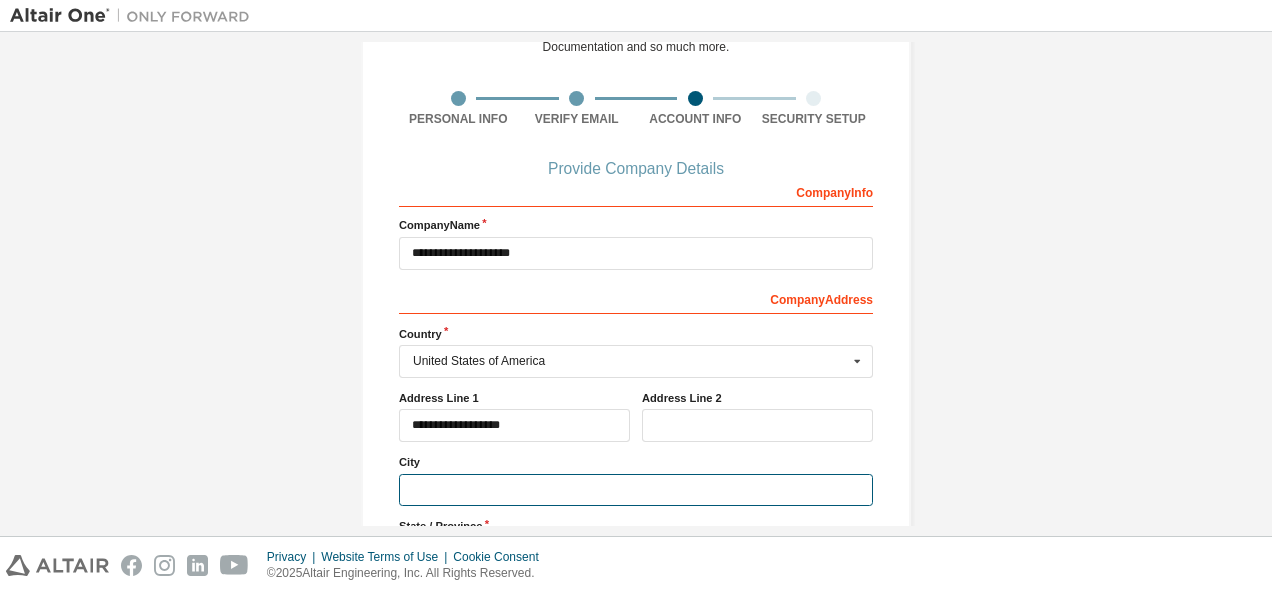 click at bounding box center (636, 490) 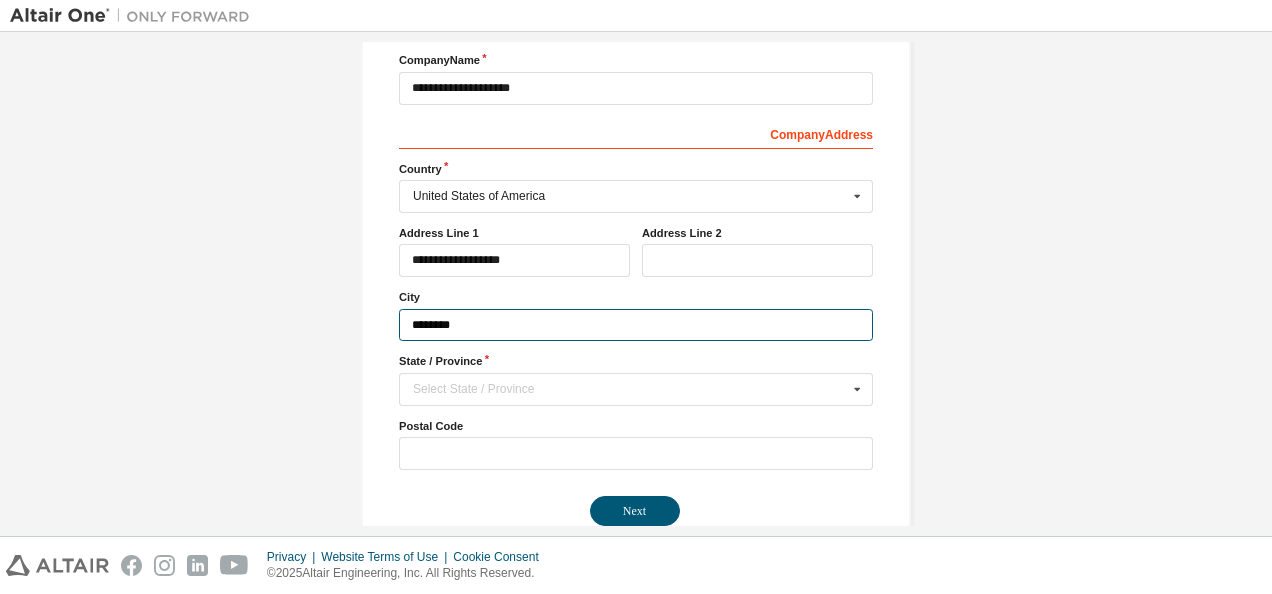 scroll, scrollTop: 315, scrollLeft: 0, axis: vertical 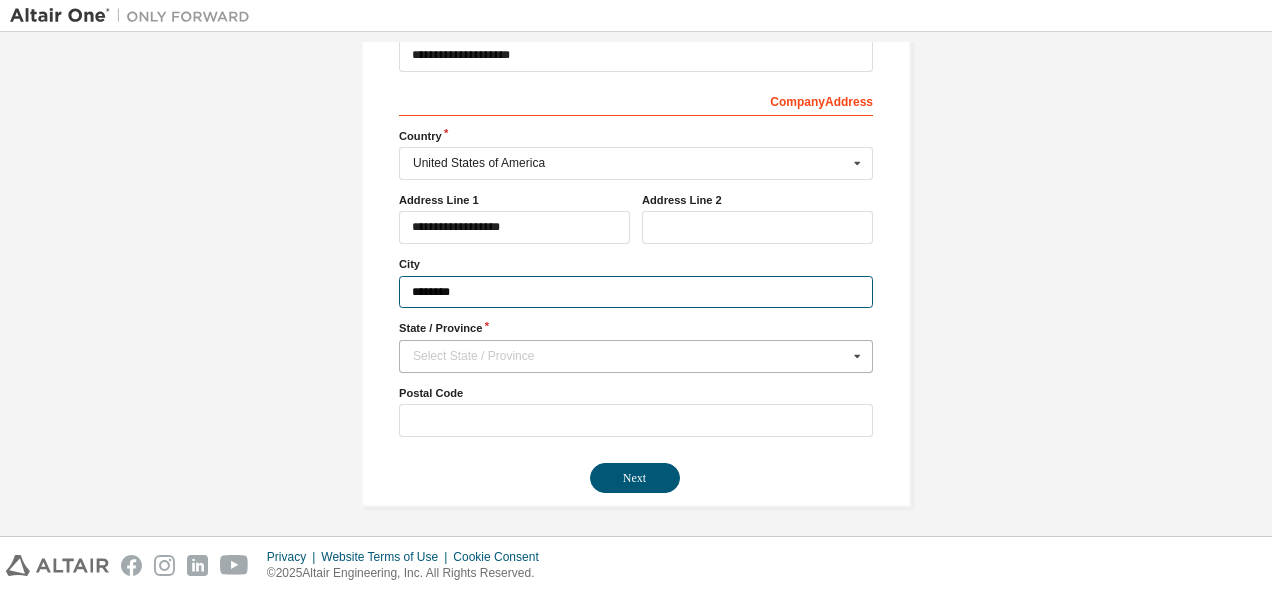 type on "*******" 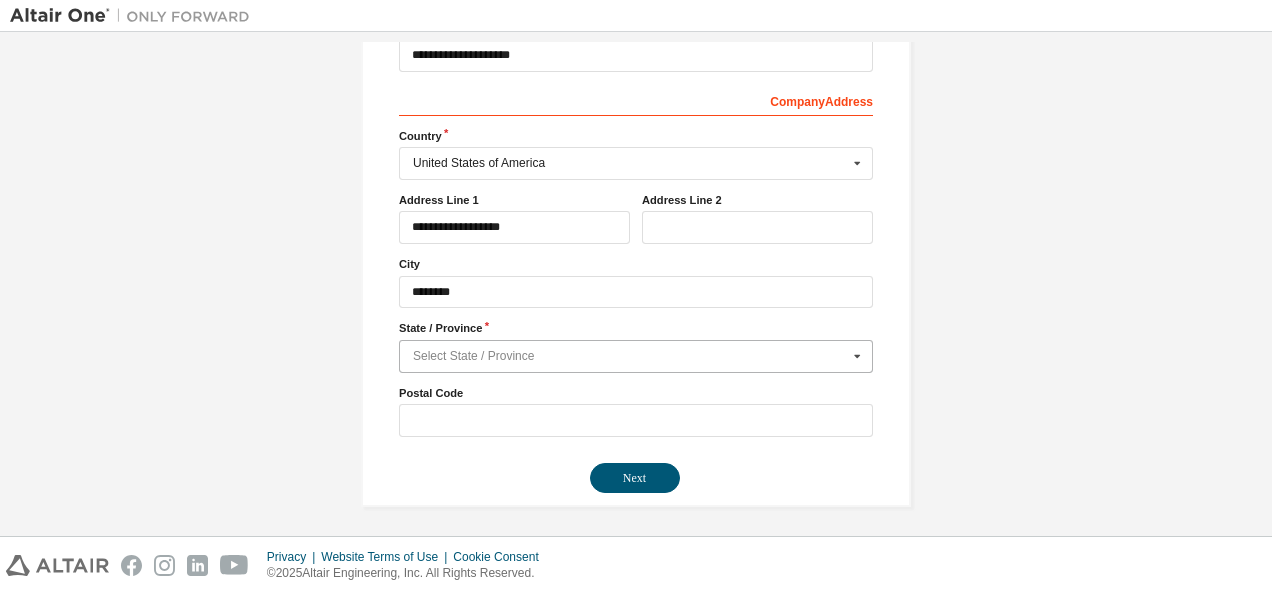 click at bounding box center (637, 356) 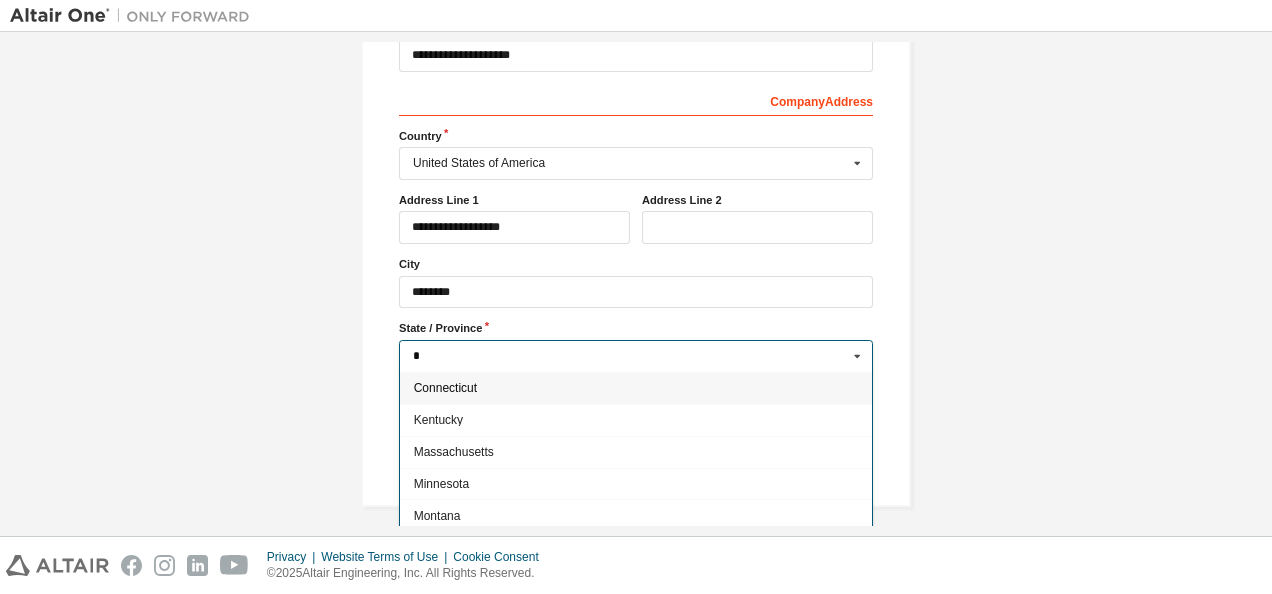 type on "**" 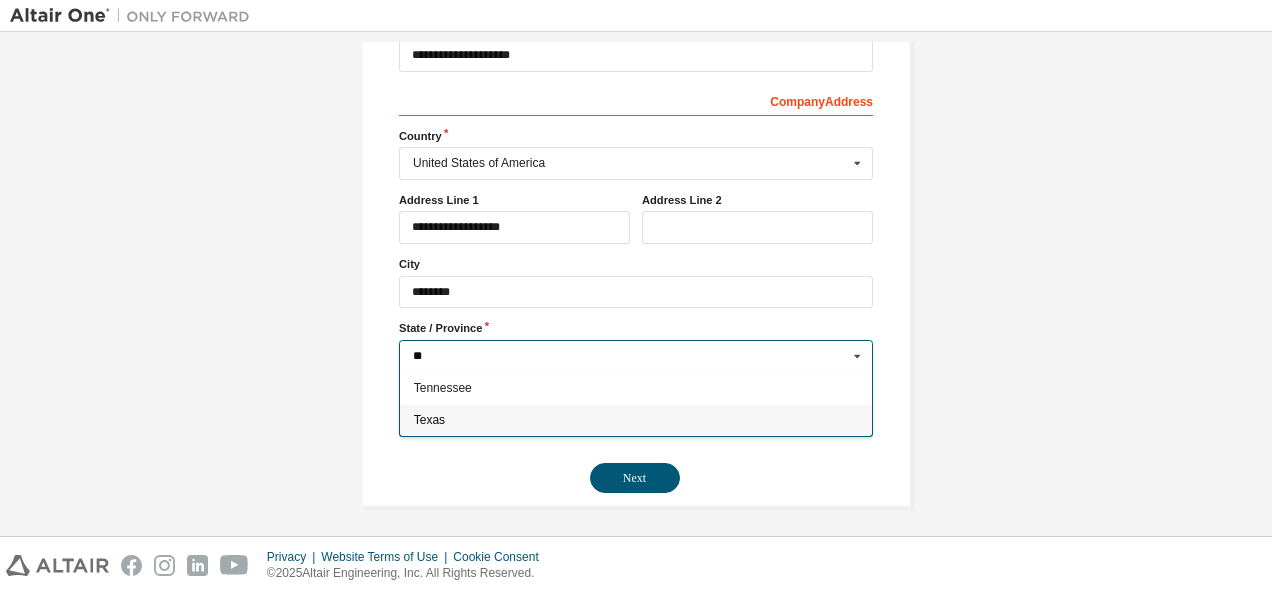type on "**" 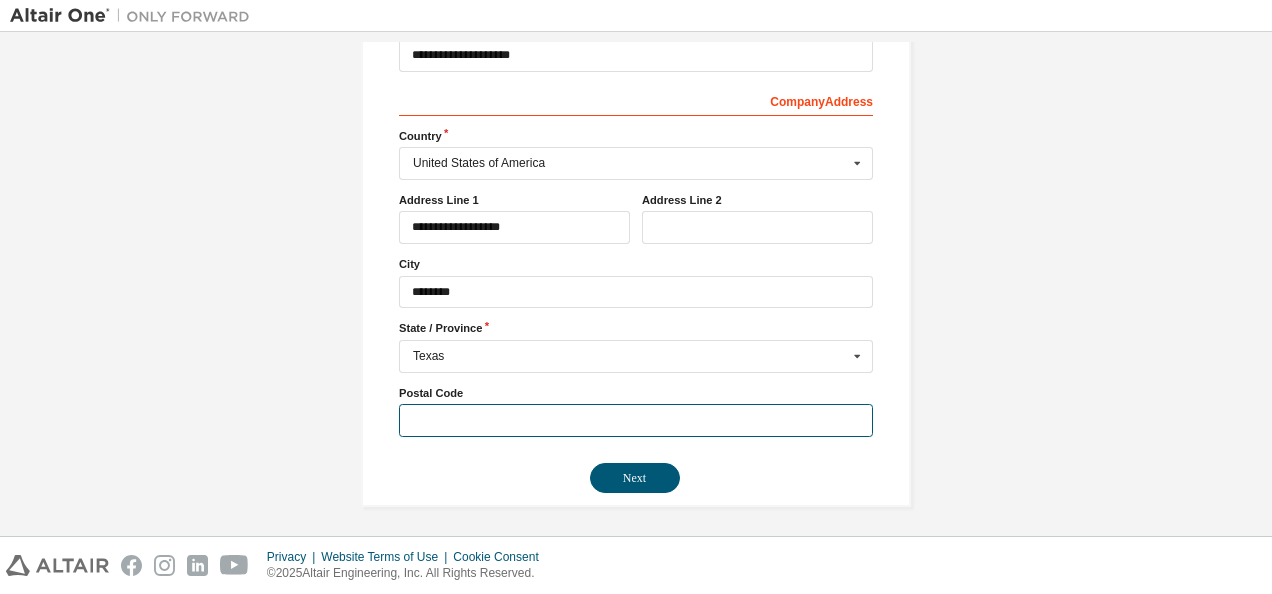 click at bounding box center (636, 420) 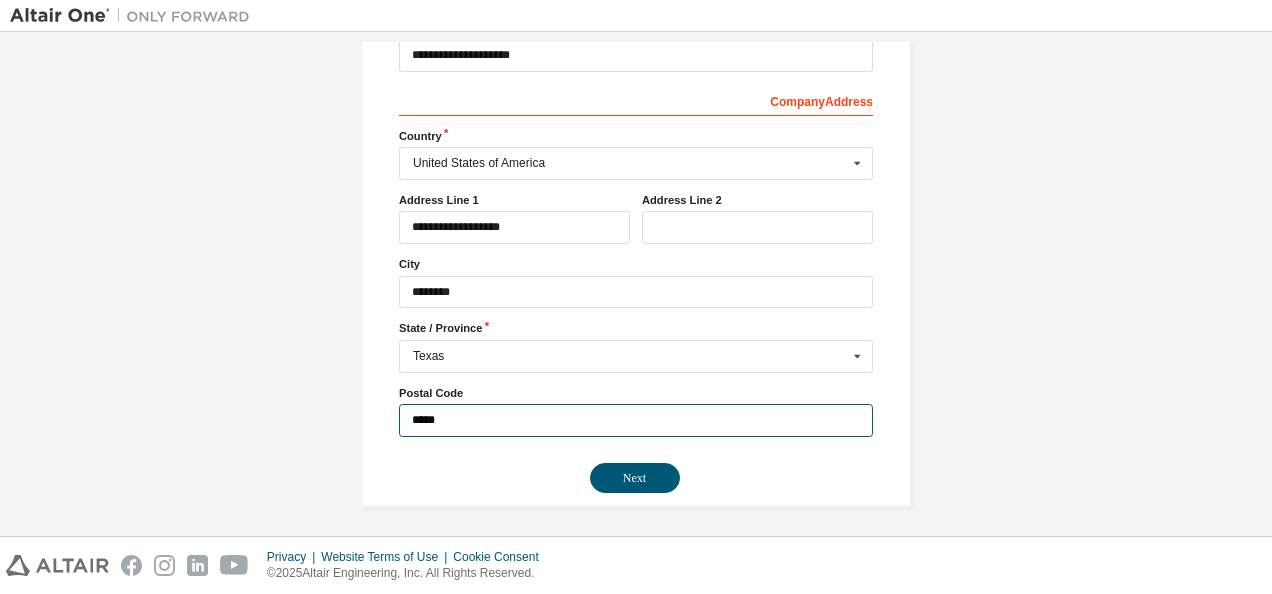 type on "*****" 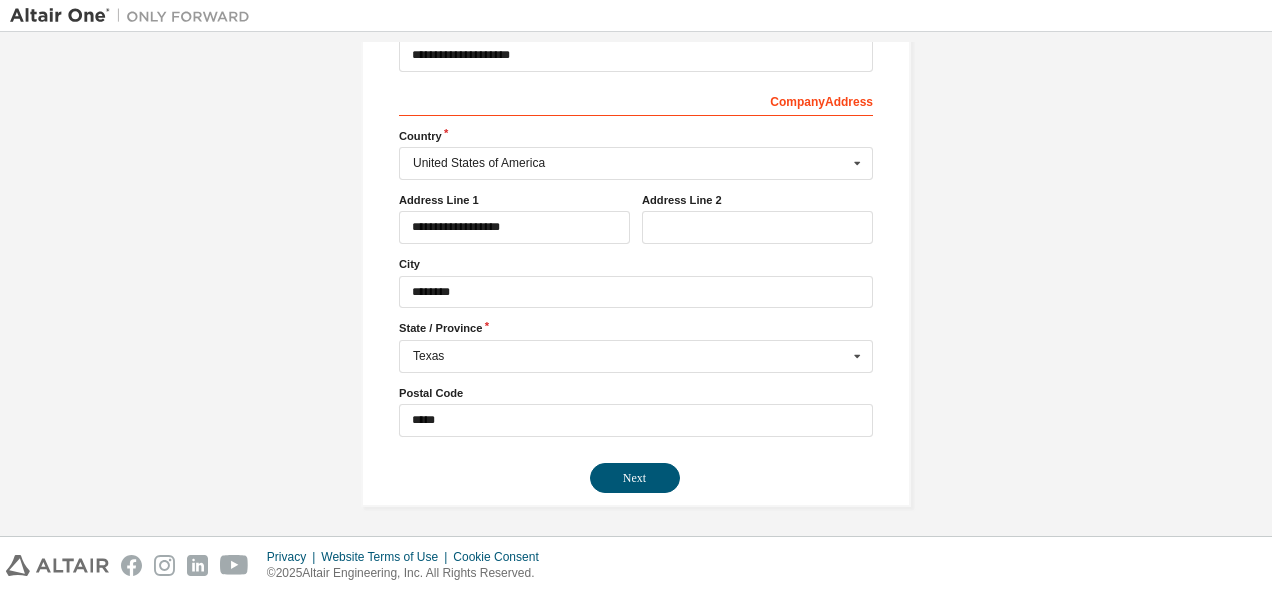 click on "**********" at bounding box center (636, 129) 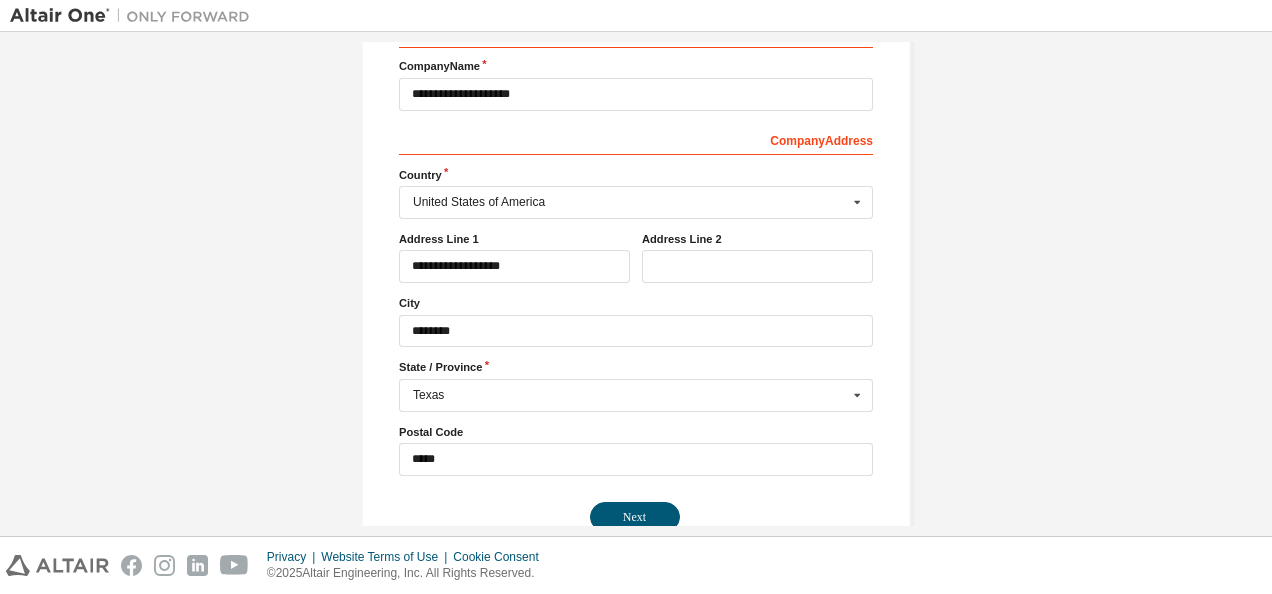 scroll, scrollTop: 315, scrollLeft: 0, axis: vertical 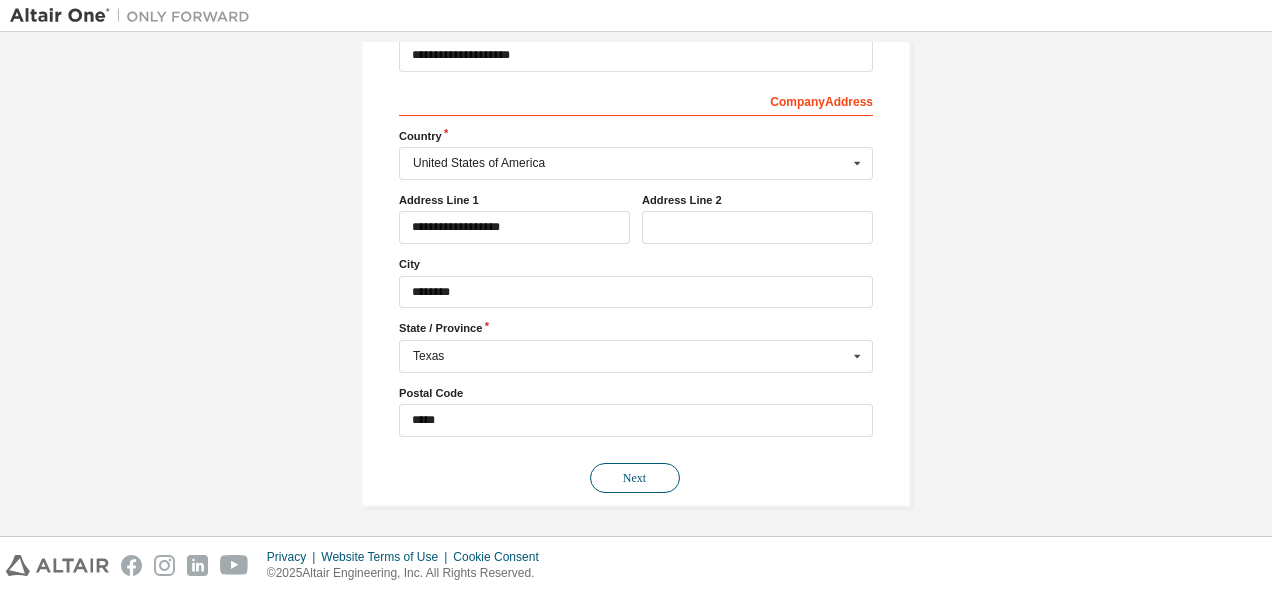 click on "Next" at bounding box center [635, 478] 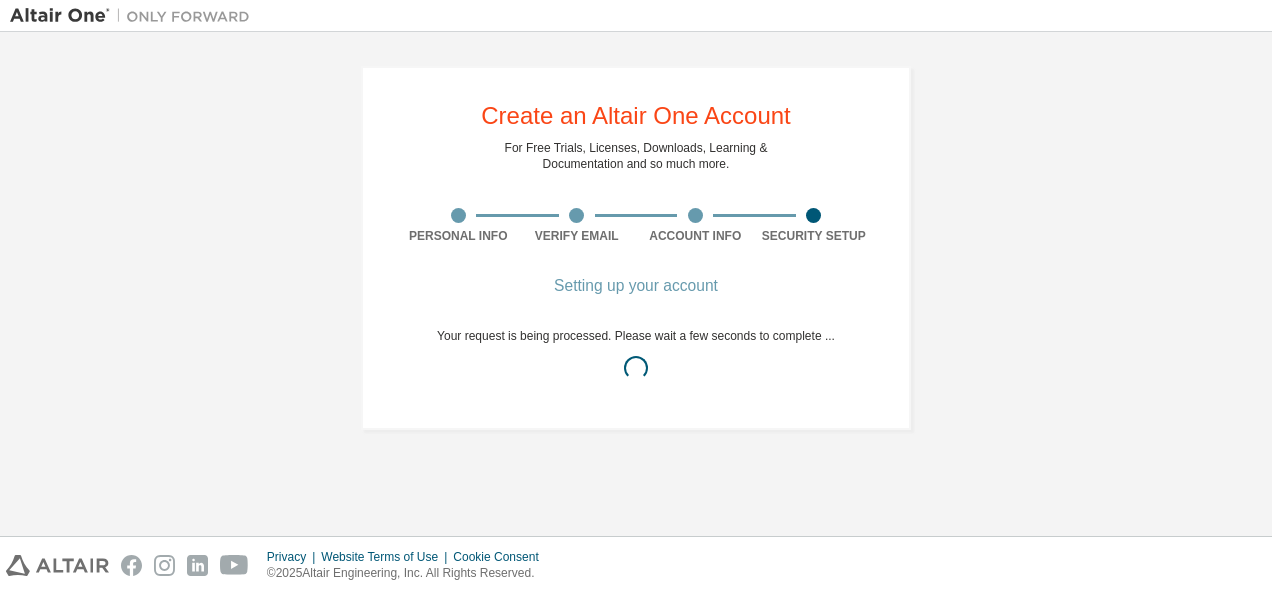 scroll, scrollTop: 0, scrollLeft: 0, axis: both 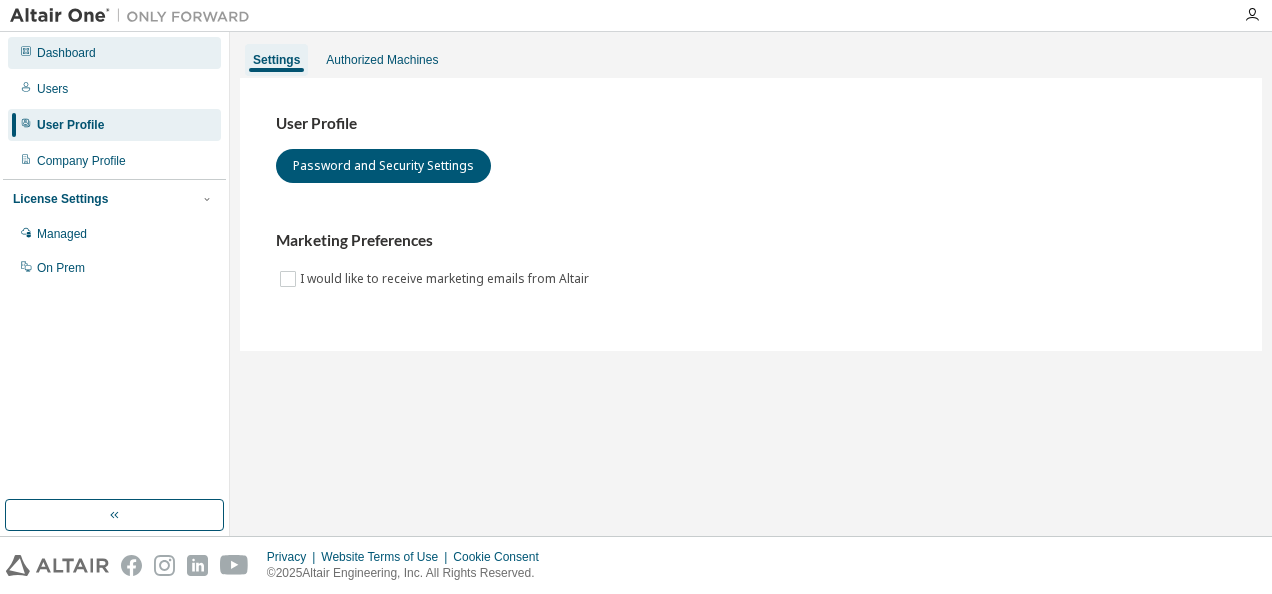 click on "Dashboard" at bounding box center [66, 53] 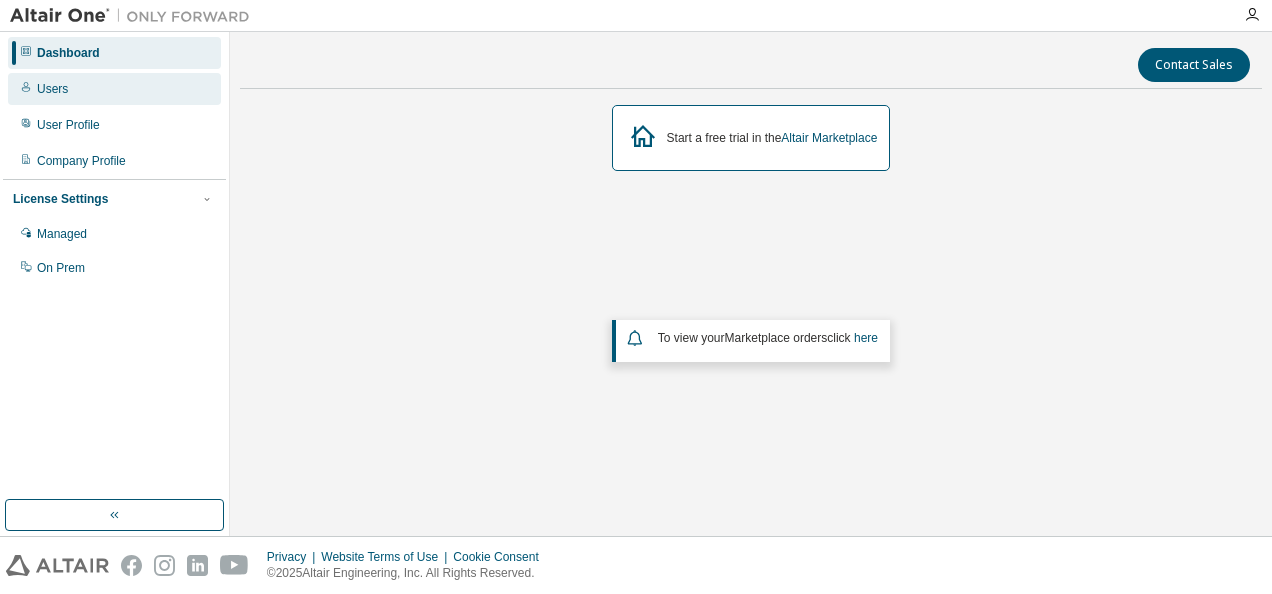 click on "Users" at bounding box center [114, 89] 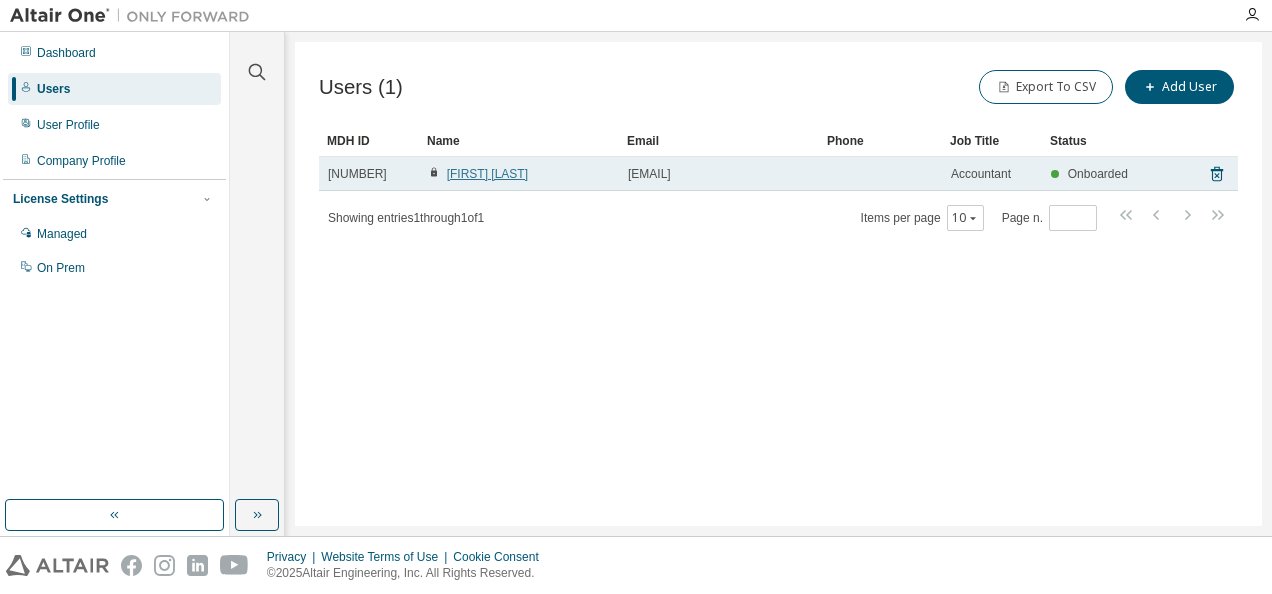 click on "Quincy Lewis" at bounding box center [487, 174] 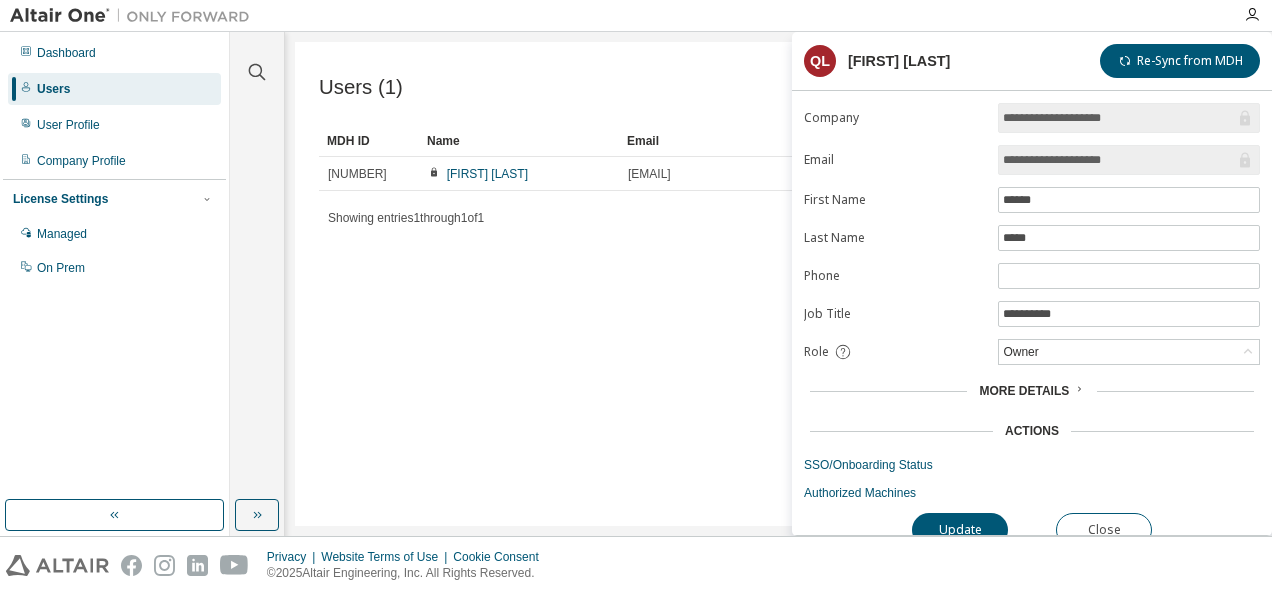 drag, startPoint x: 1154, startPoint y: 158, endPoint x: 1090, endPoint y: 147, distance: 64.93843 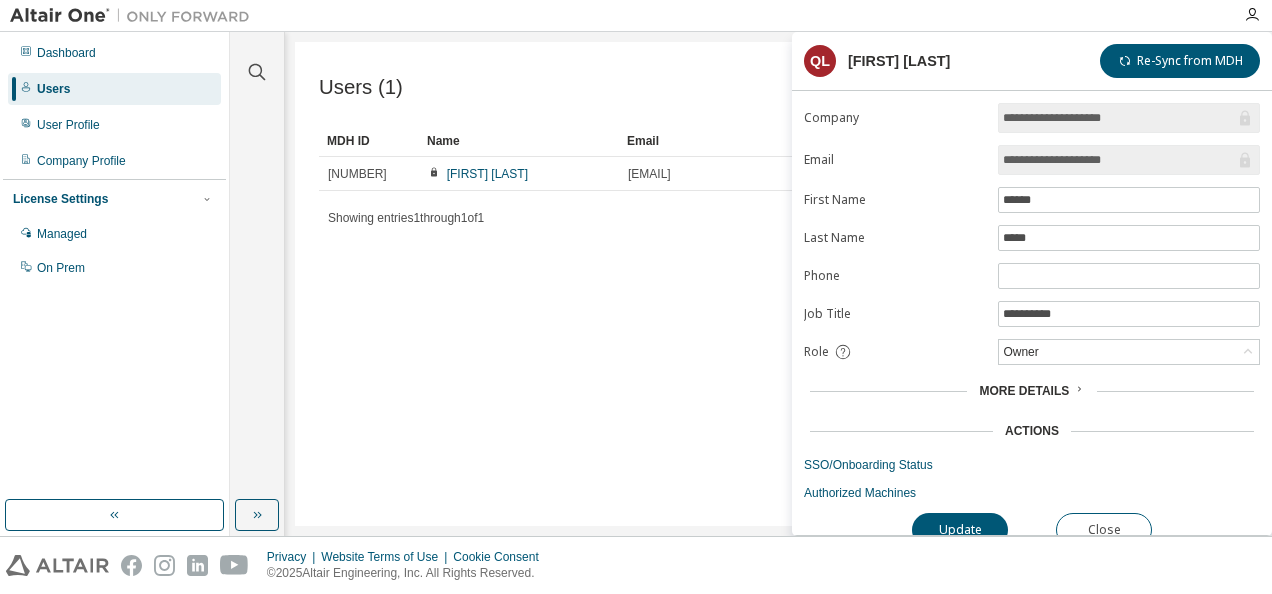 drag, startPoint x: 1090, startPoint y: 147, endPoint x: 1182, endPoint y: 142, distance: 92.13577 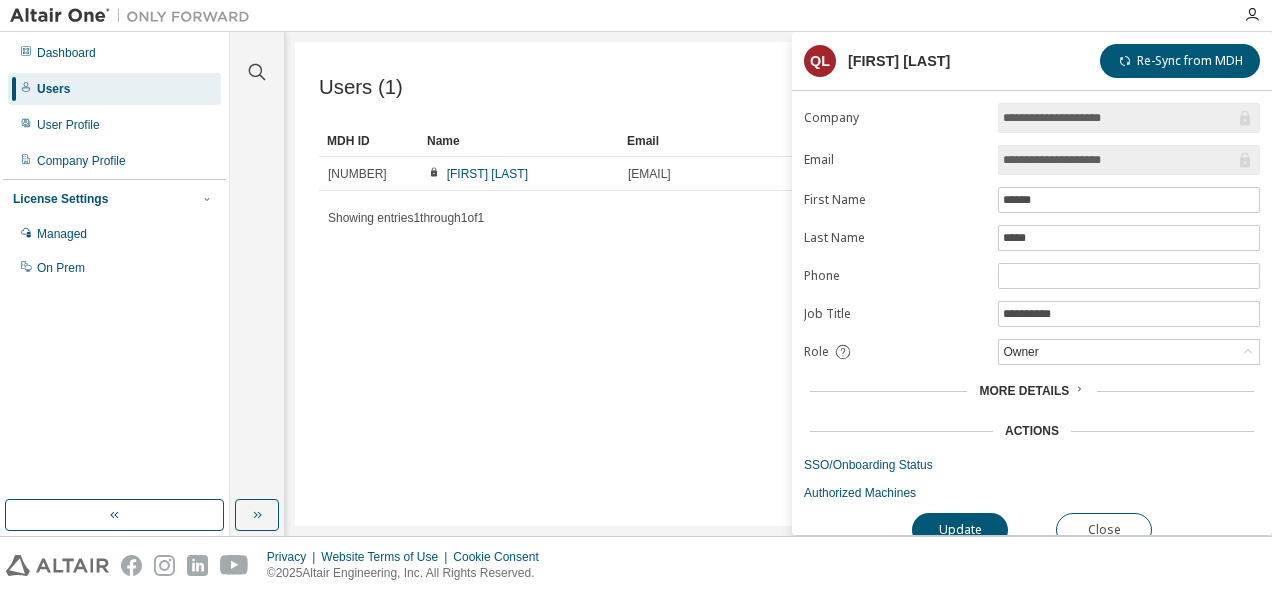 click on "**********" at bounding box center [1119, 160] 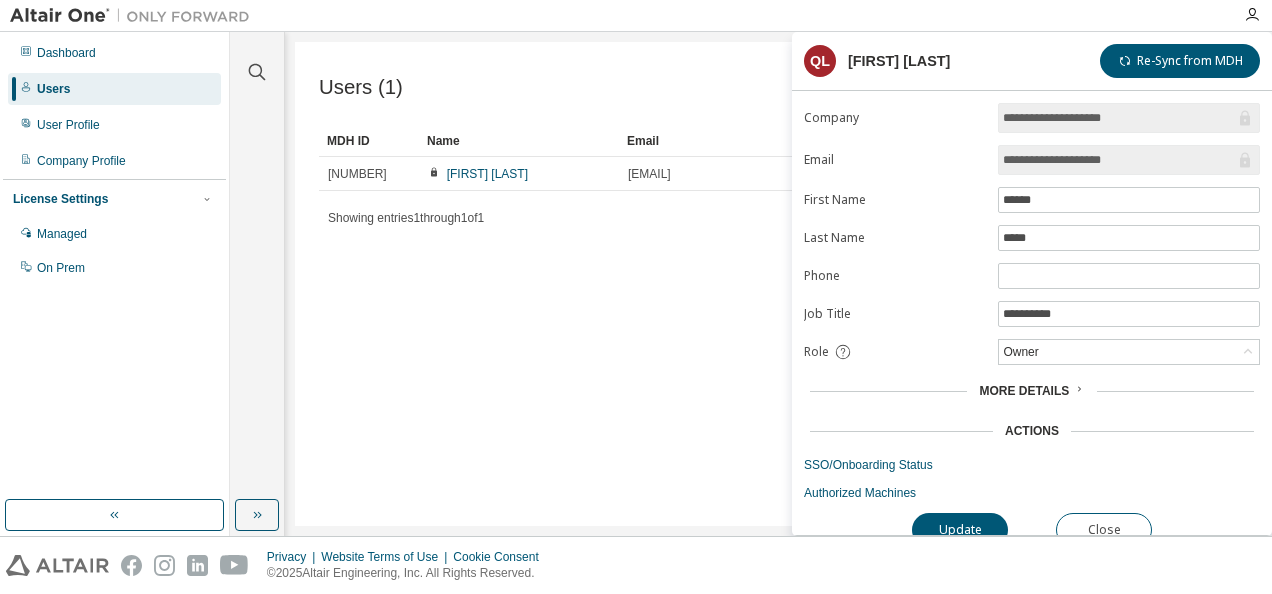 click on "**********" at bounding box center (1119, 160) 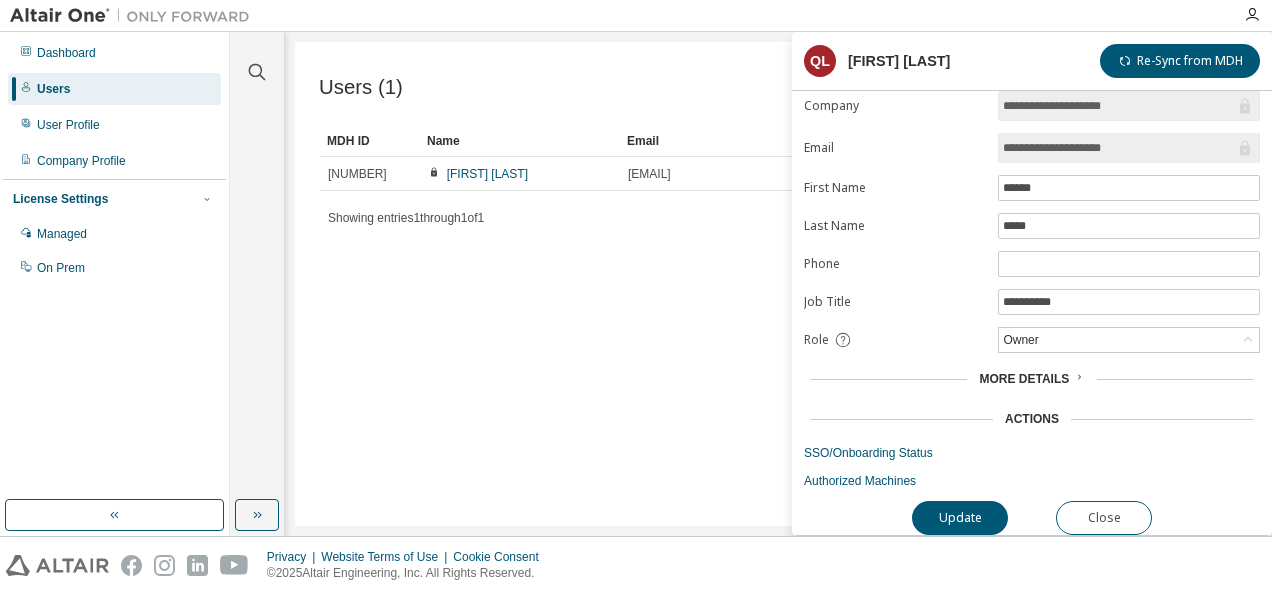 scroll, scrollTop: 15, scrollLeft: 0, axis: vertical 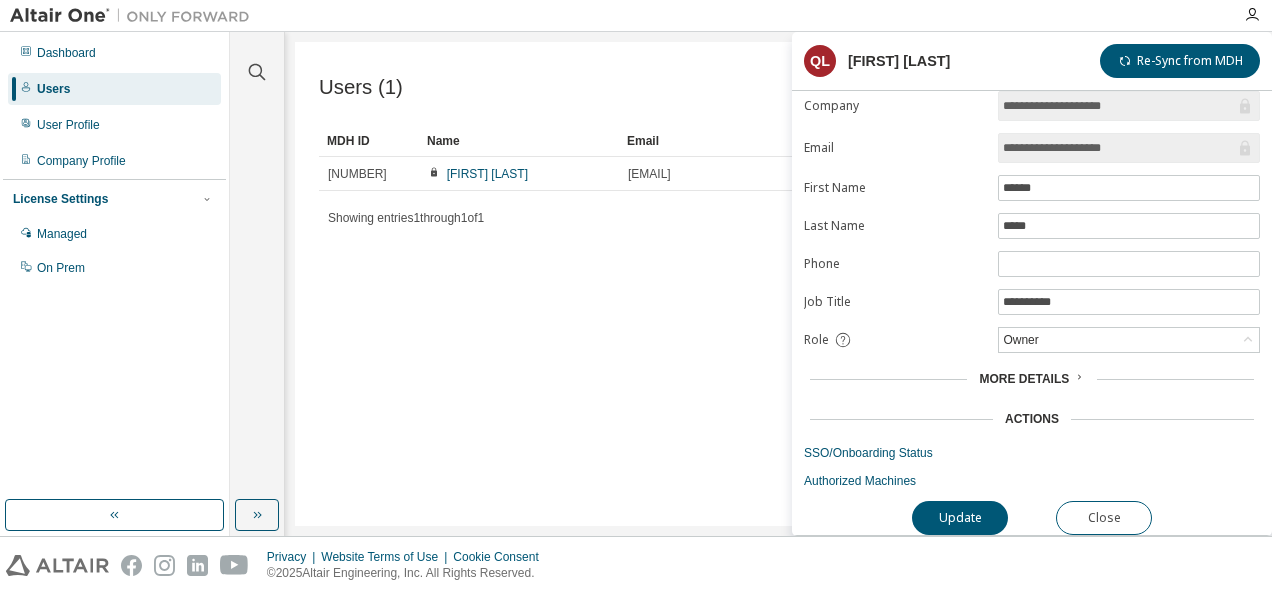 click 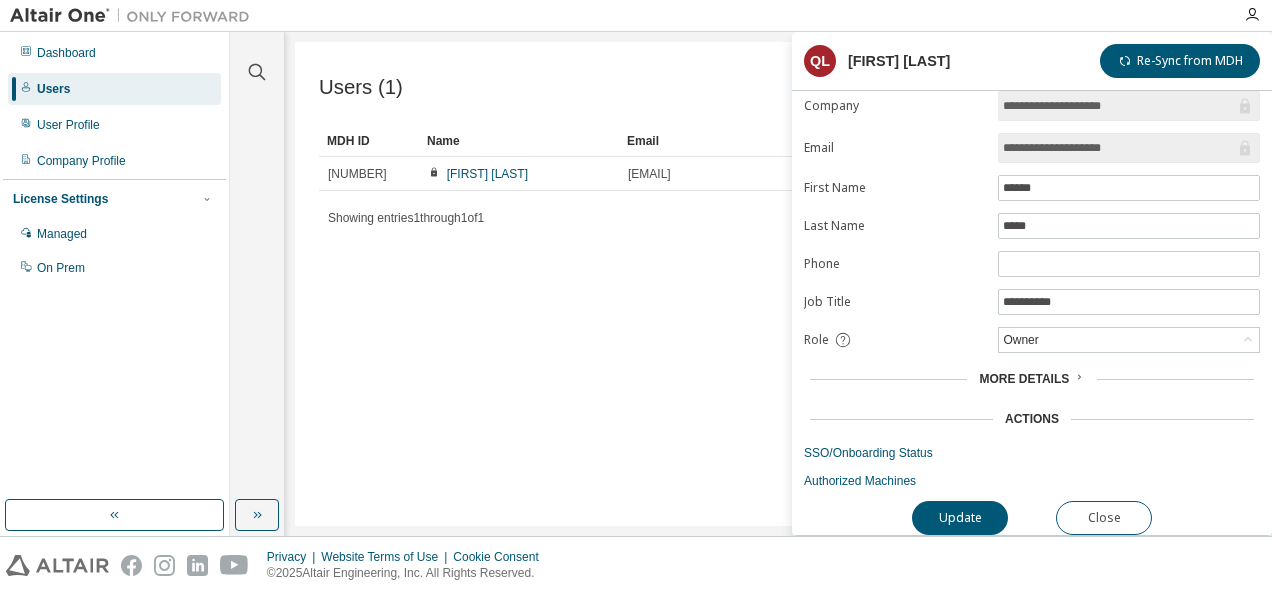 scroll, scrollTop: 0, scrollLeft: 0, axis: both 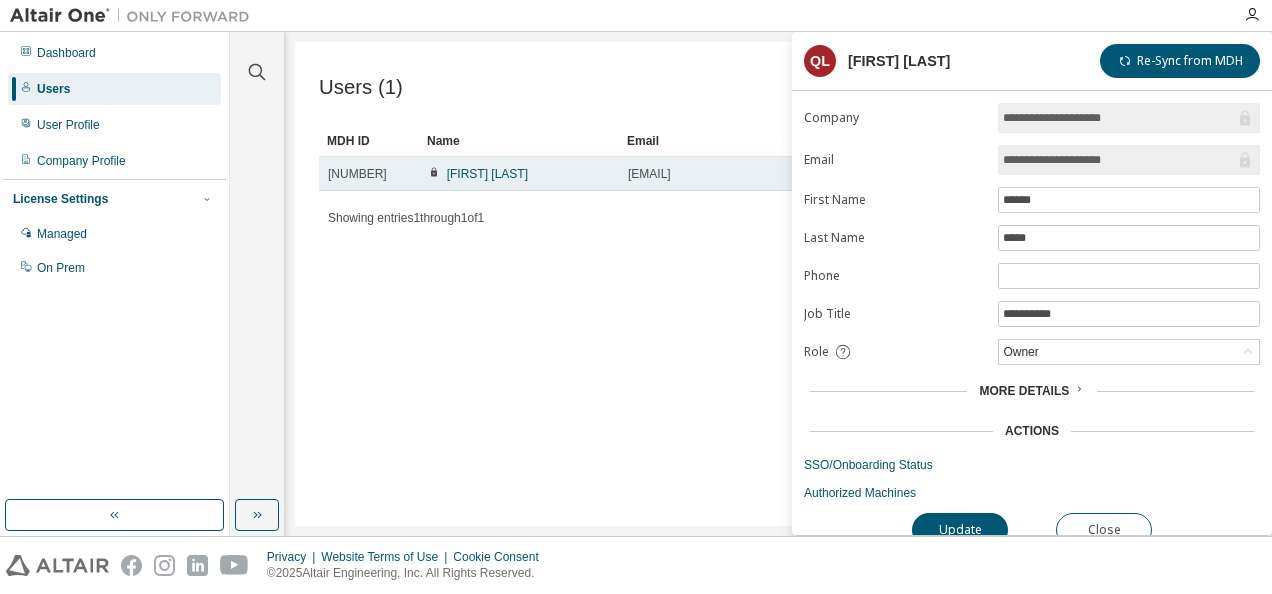 click on "quincyld23@gmail.com" at bounding box center [649, 174] 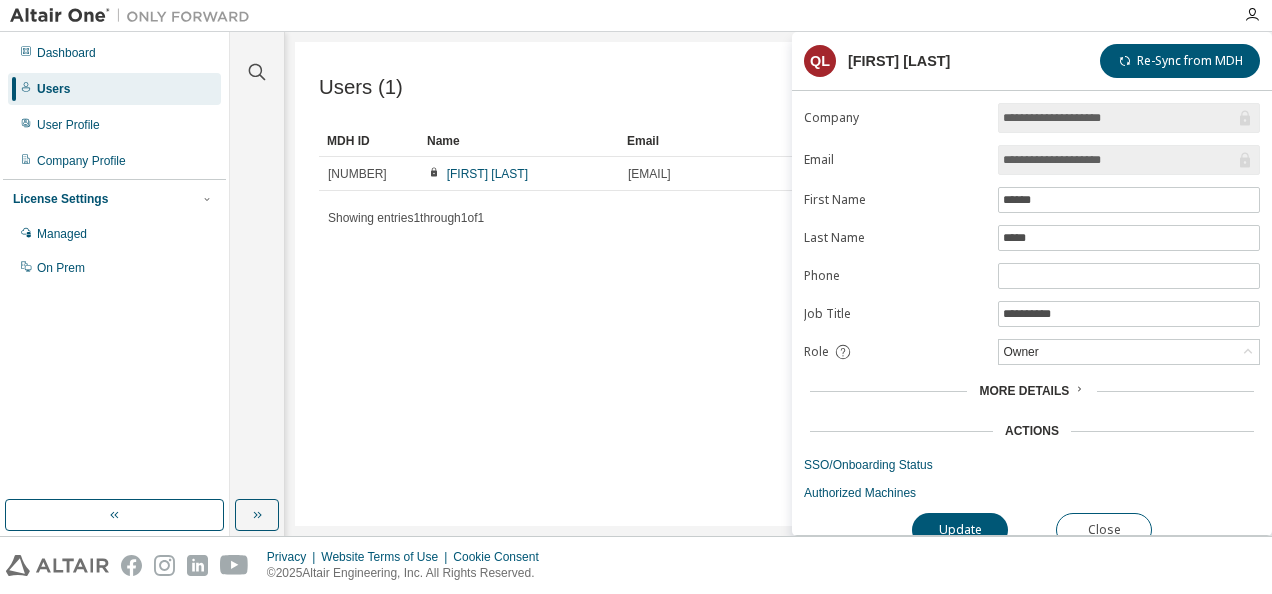 scroll, scrollTop: 15, scrollLeft: 0, axis: vertical 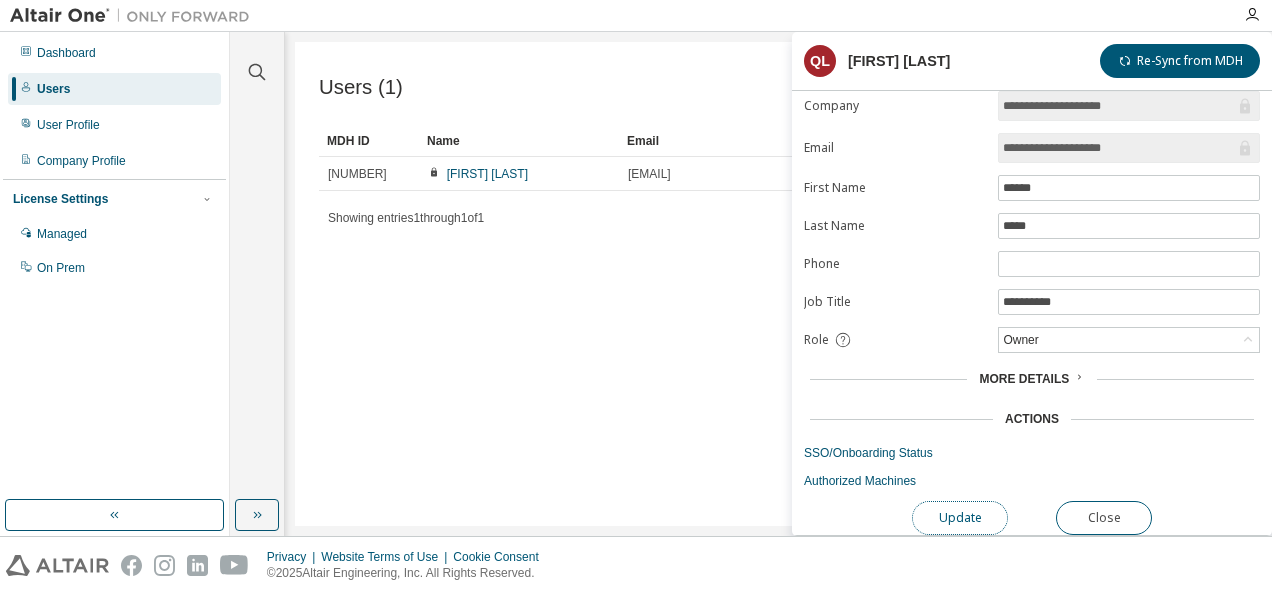 click on "Update" at bounding box center (960, 518) 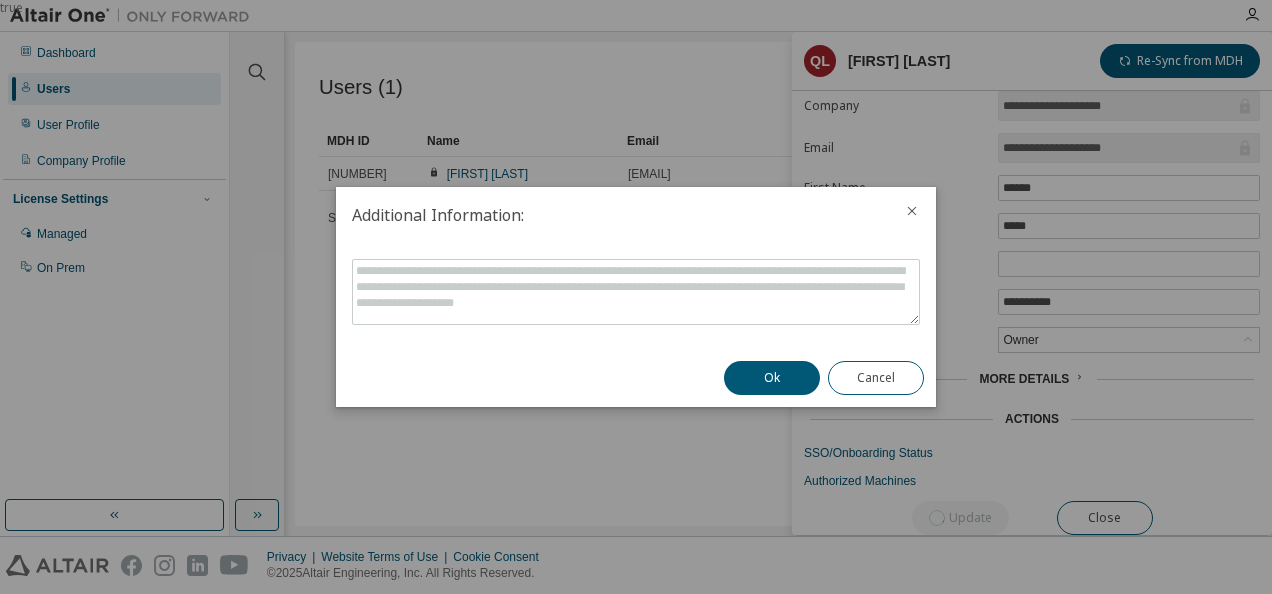 click 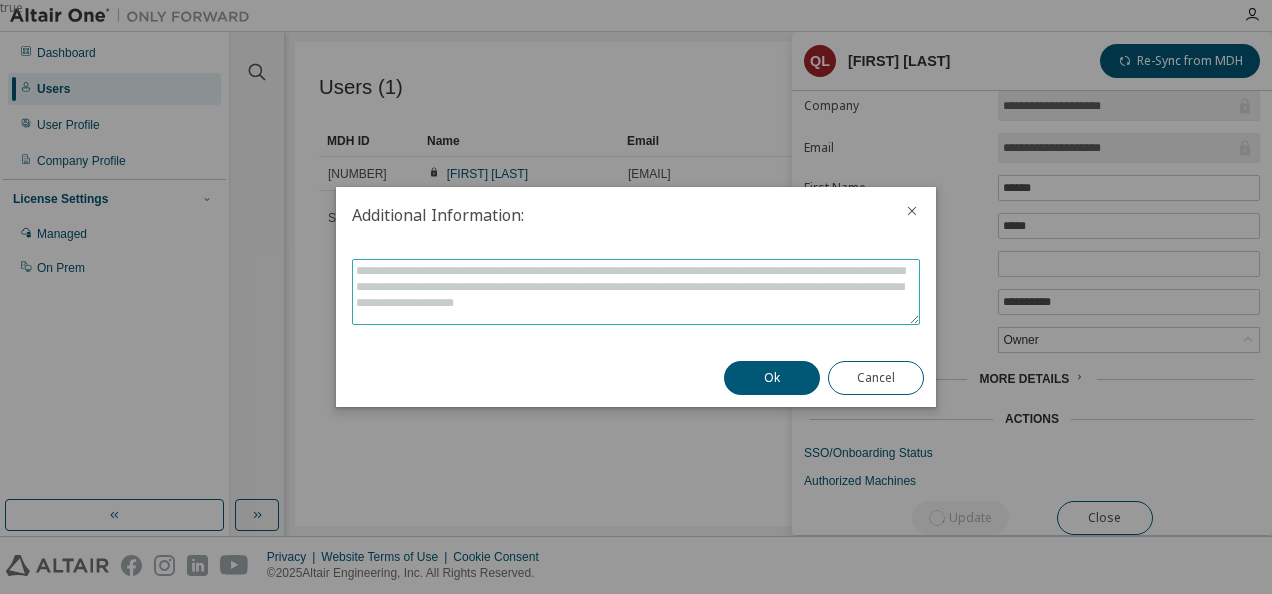 click at bounding box center [636, 292] 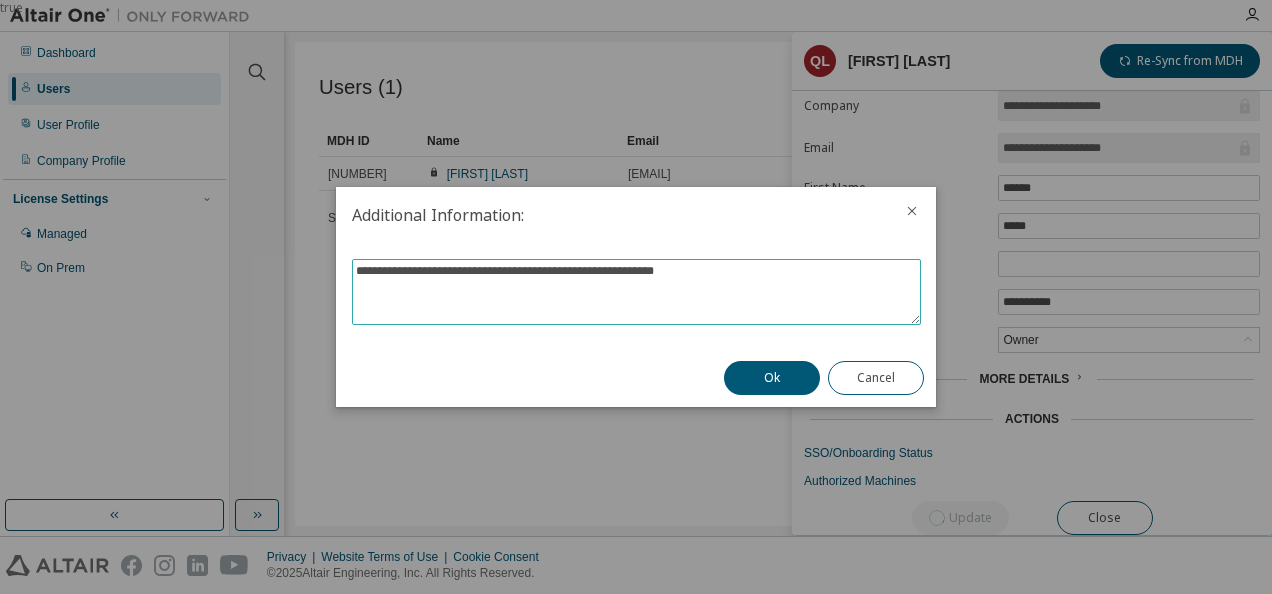click on "**********" at bounding box center (636, 292) 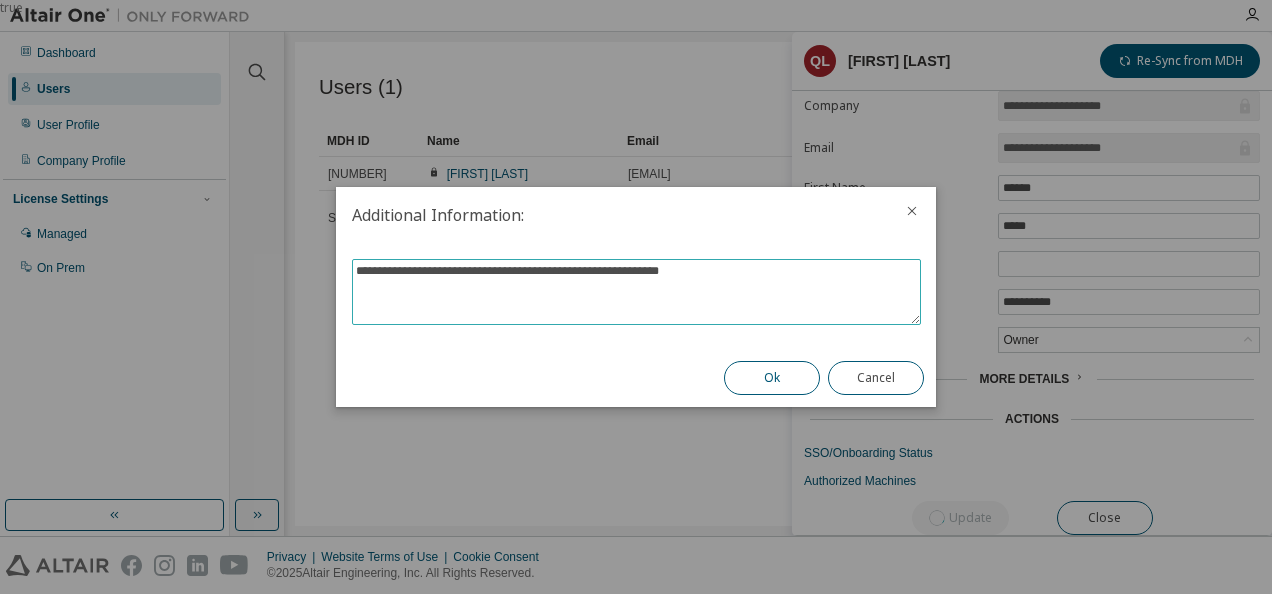 type on "**********" 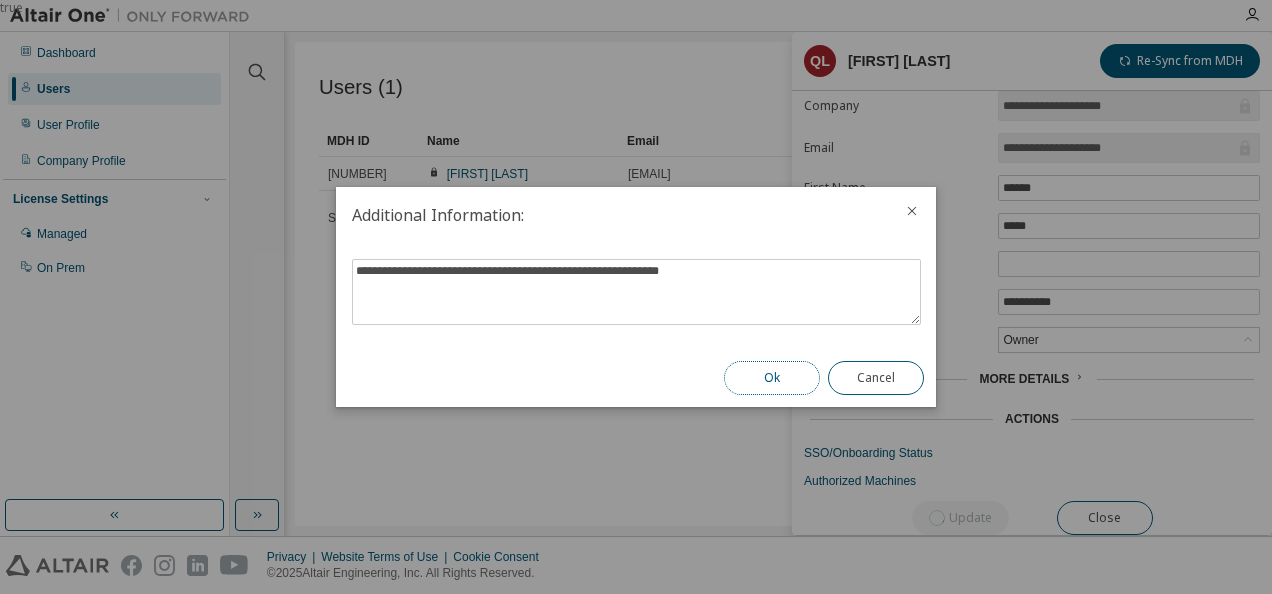 click on "Ok" at bounding box center [772, 378] 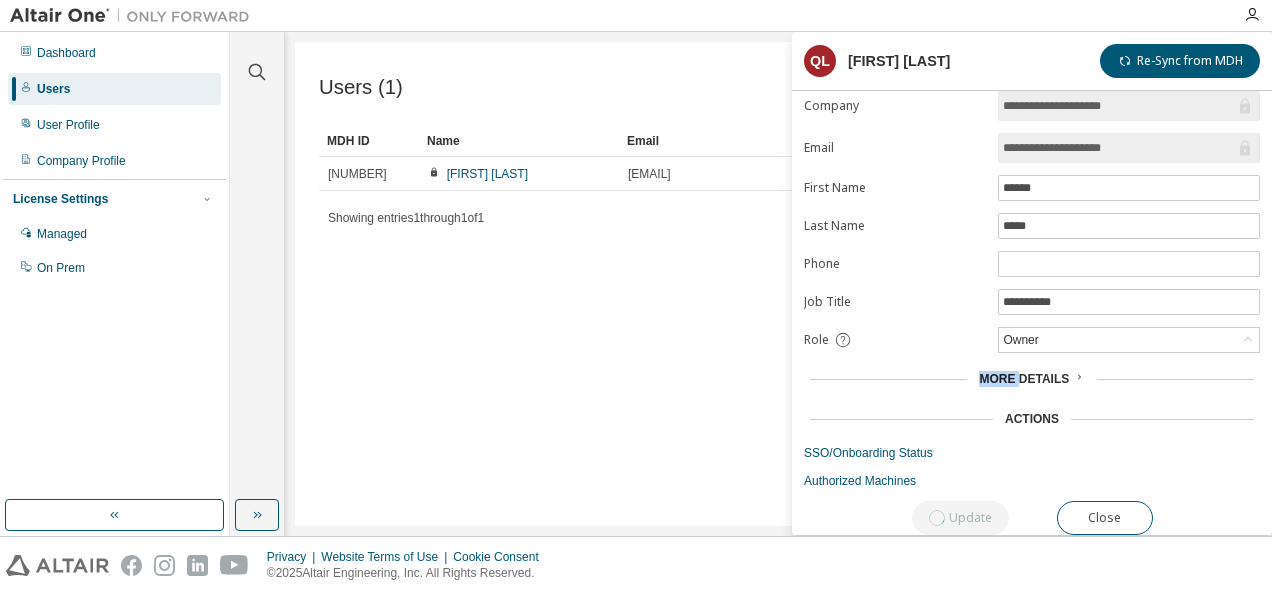 click on "**********" at bounding box center (1032, 313) 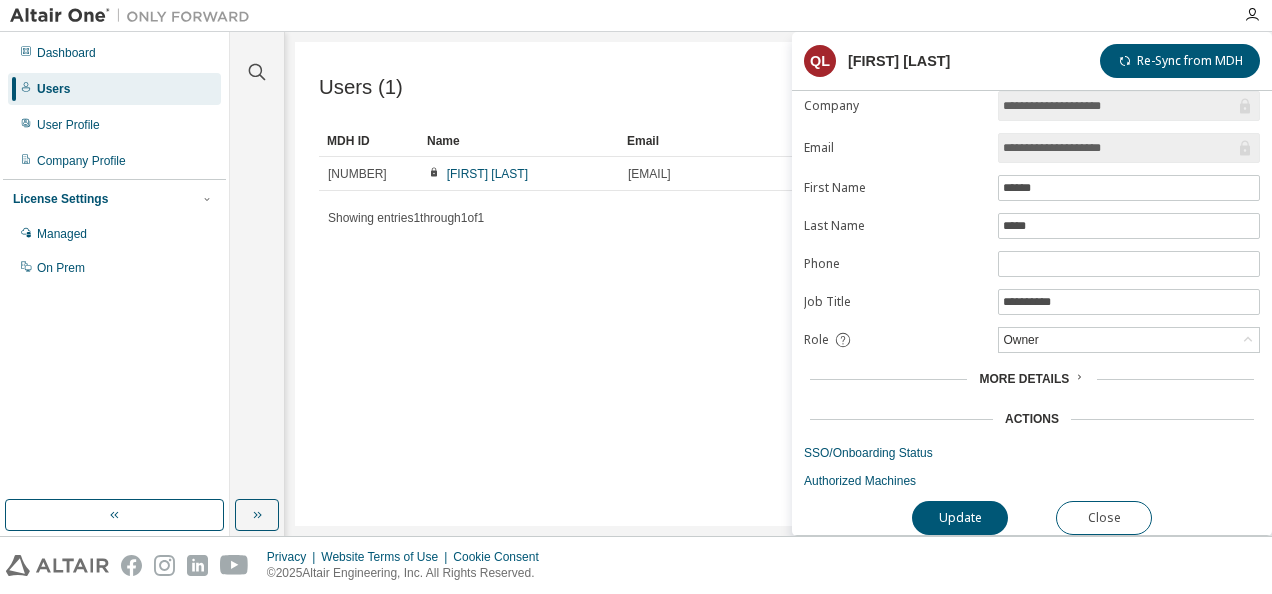 click on "More Details" at bounding box center [1031, 379] 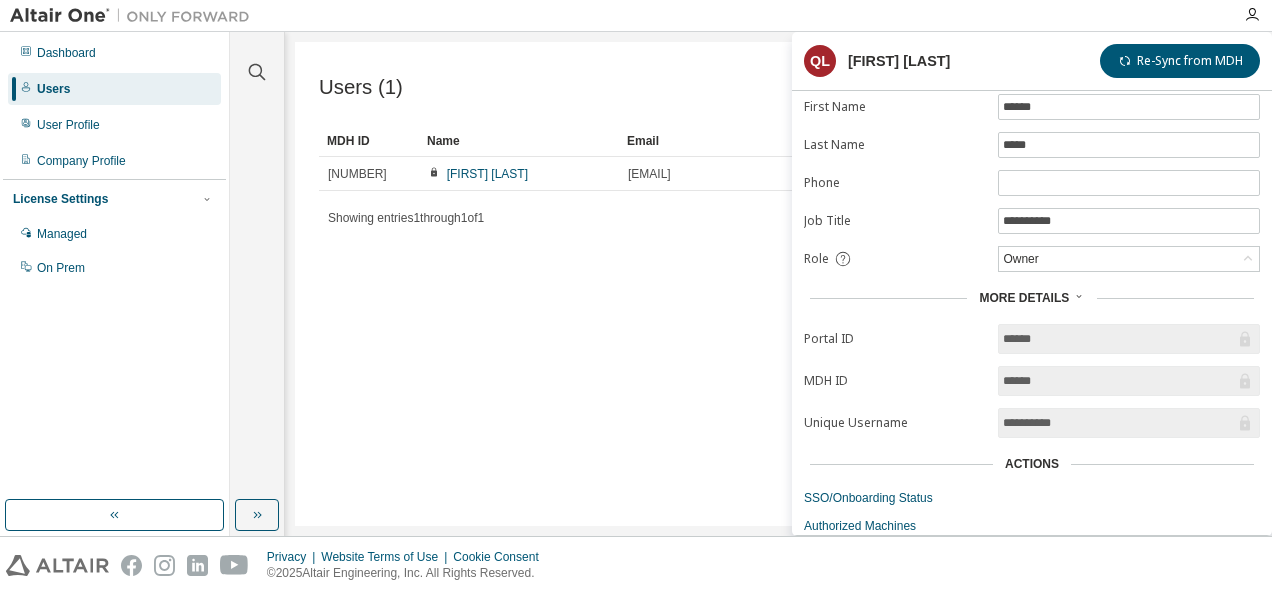 scroll, scrollTop: 101, scrollLeft: 0, axis: vertical 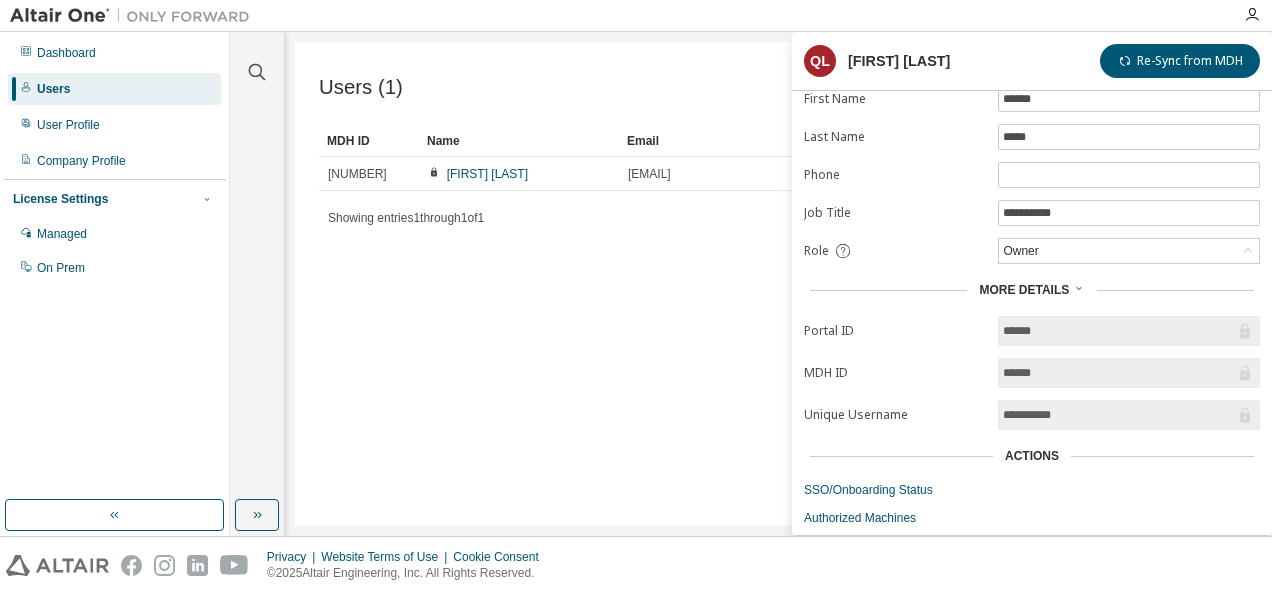 click on "Users (1) Export To CSV Add User Clear Load Save Save As Field Operator Value Select filter Select operand Add criteria Search MDH ID Name Email Phone Job Title Status 673344    Quincy Lewis quincyld23@gmail.com Accountant Onboarded Showing entries  1  through  1  of  1 Items per page 10 Page n. *" at bounding box center [778, 284] 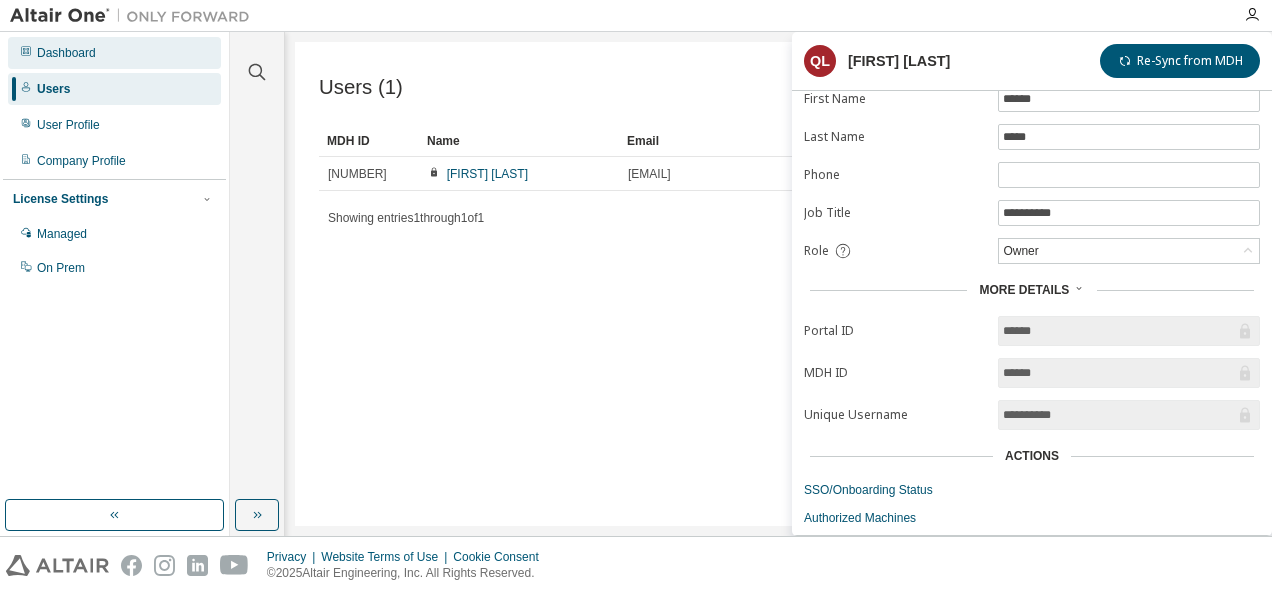 click on "Dashboard" at bounding box center (66, 53) 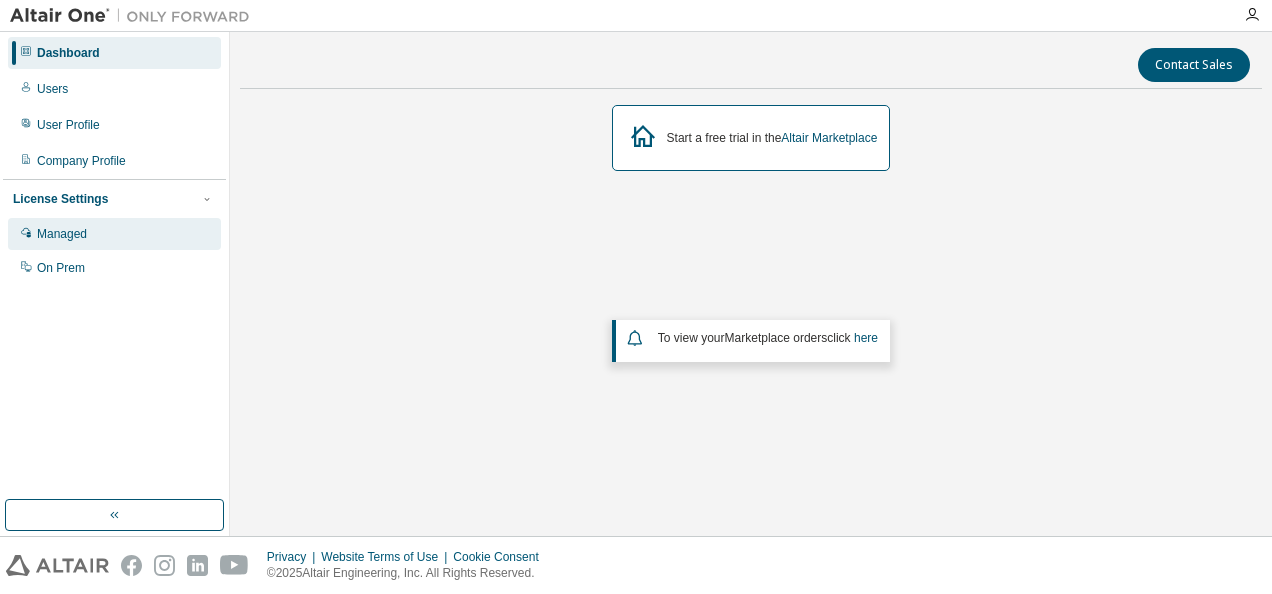 click on "Managed" at bounding box center [62, 234] 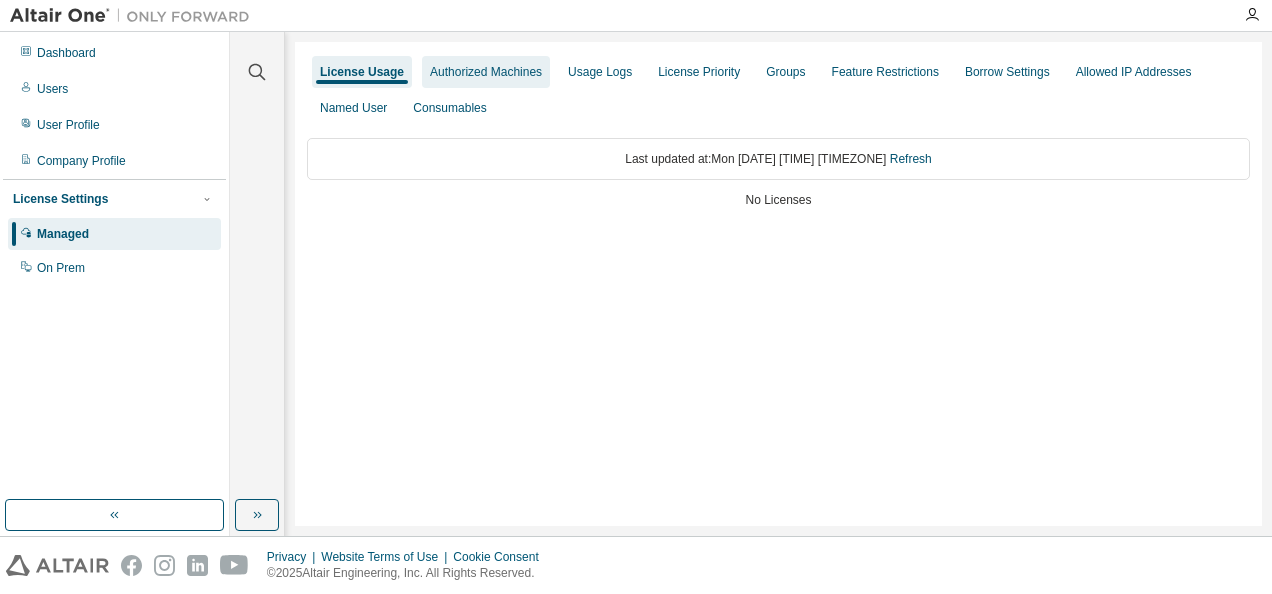 click on "Authorized Machines" at bounding box center [486, 72] 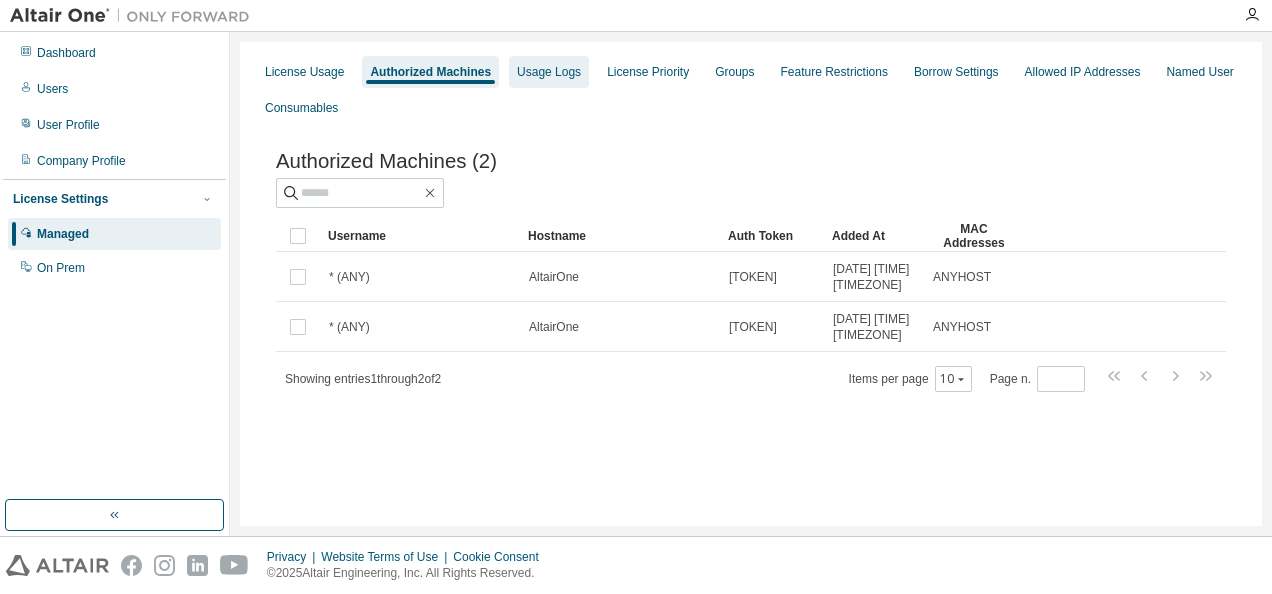 click on "Usage Logs" at bounding box center (549, 72) 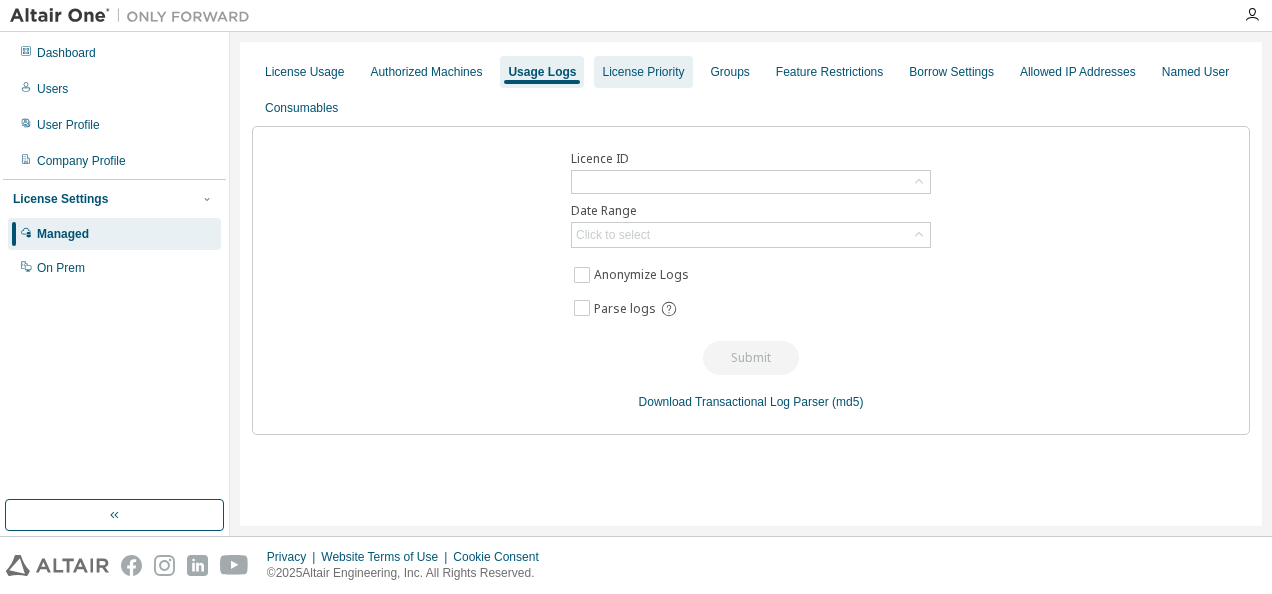 click on "License Priority" at bounding box center [643, 72] 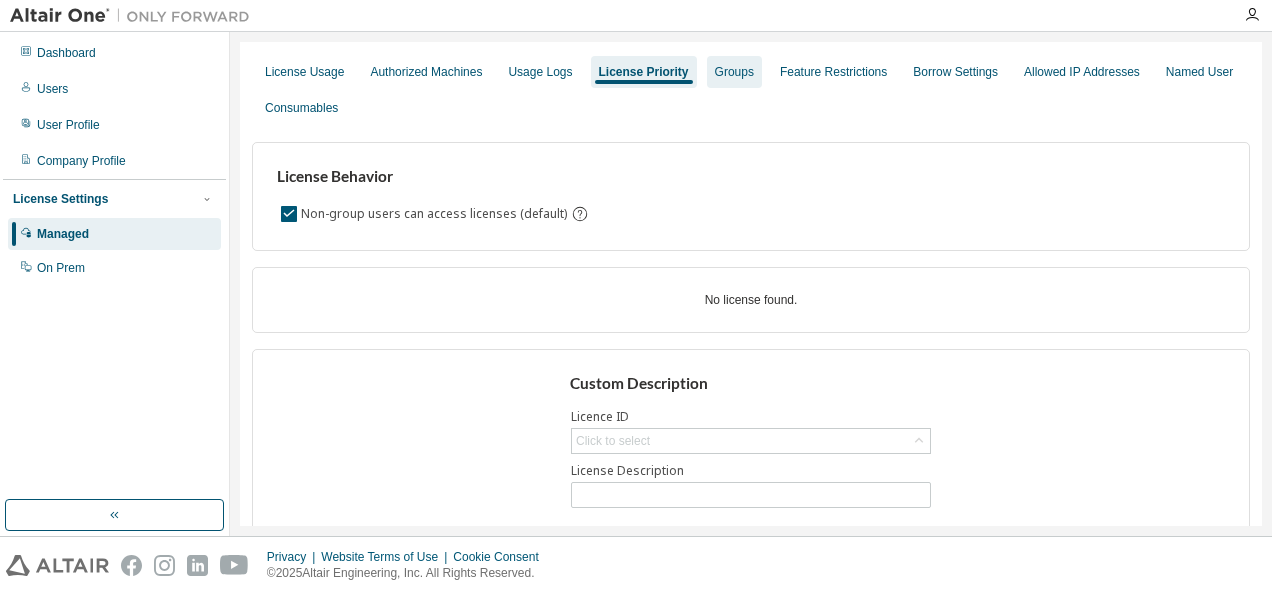 click on "Groups" at bounding box center [734, 72] 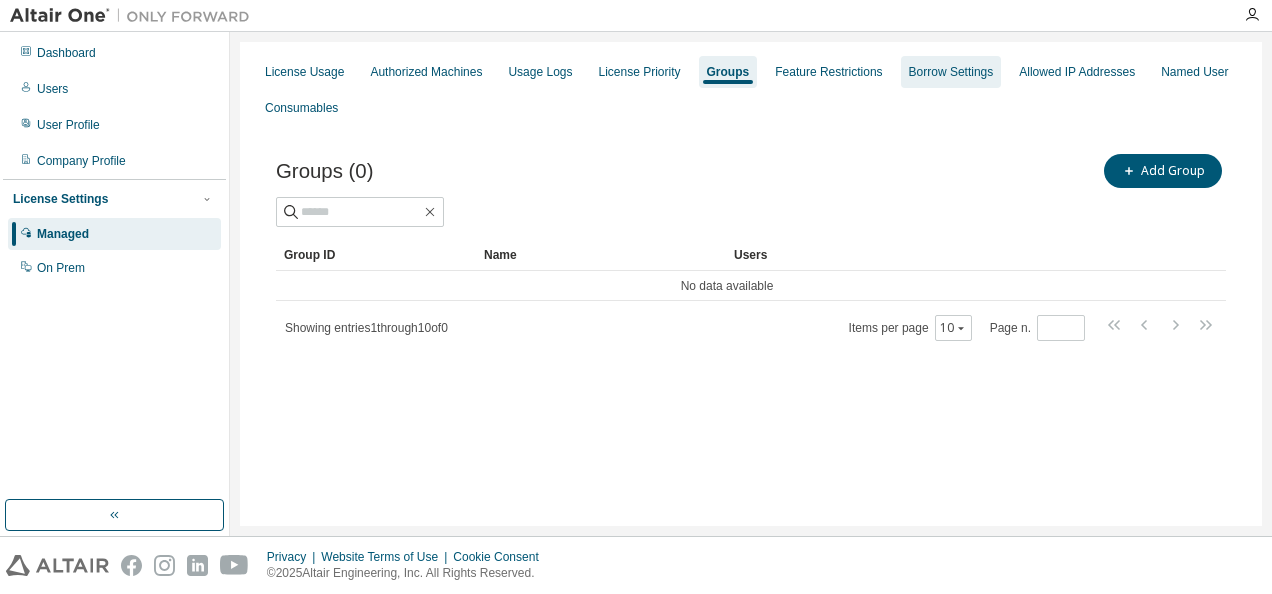 click on "Borrow Settings" at bounding box center [951, 72] 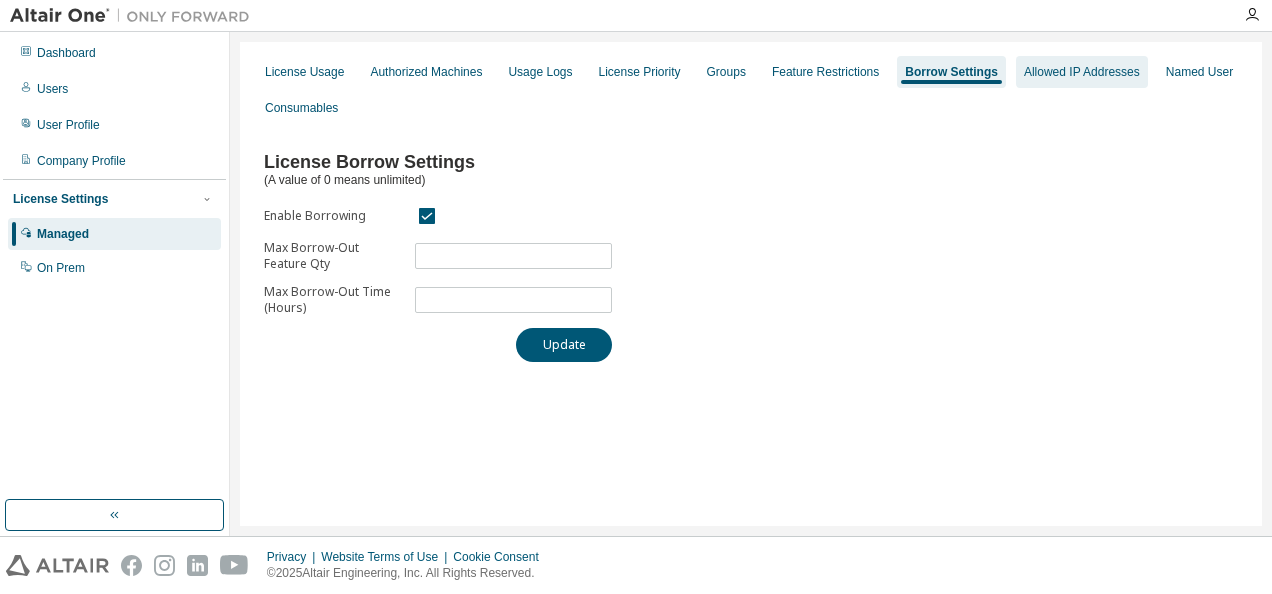 click on "Allowed IP Addresses" at bounding box center [1082, 72] 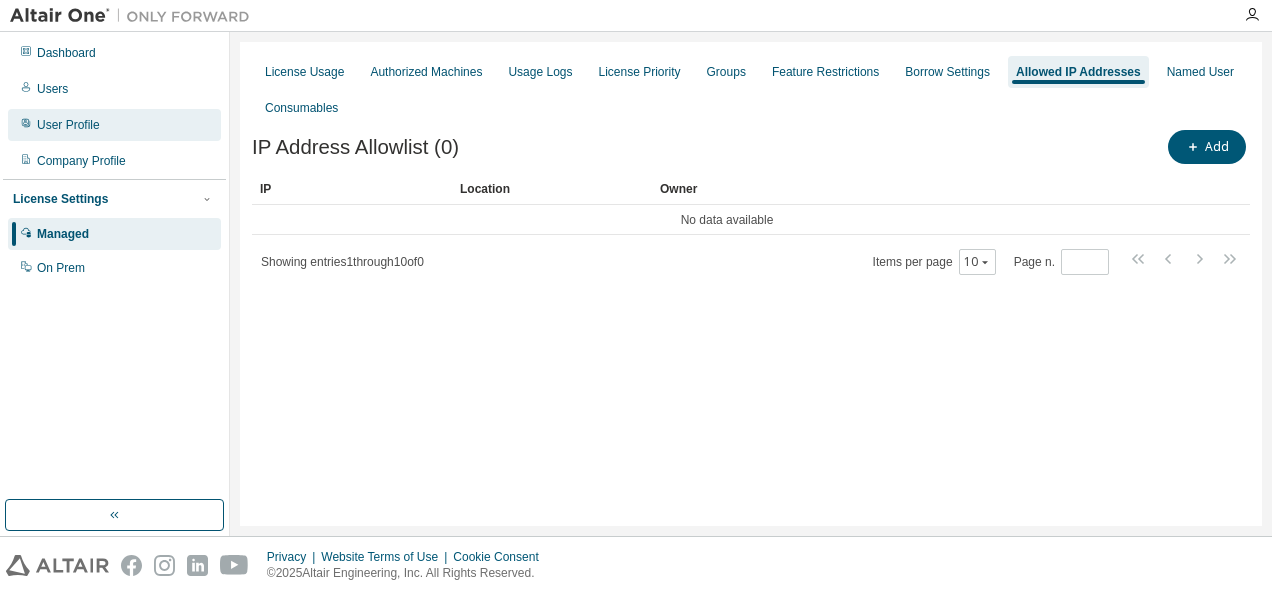 click on "User Profile" at bounding box center (68, 125) 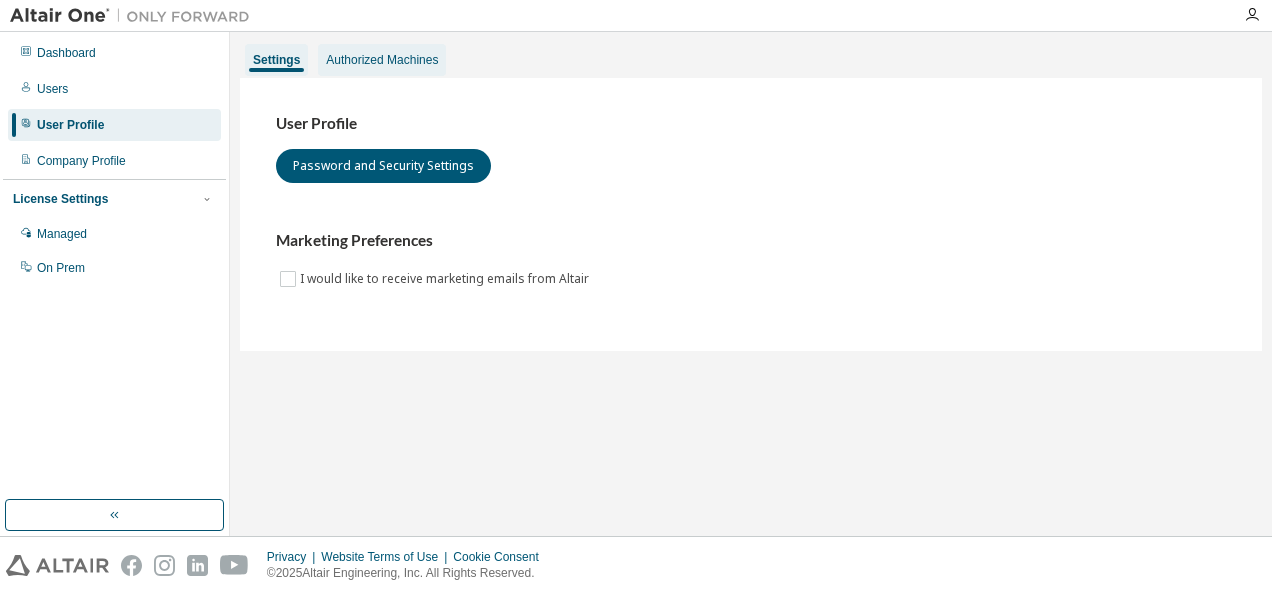 click on "Authorized Machines" at bounding box center (382, 60) 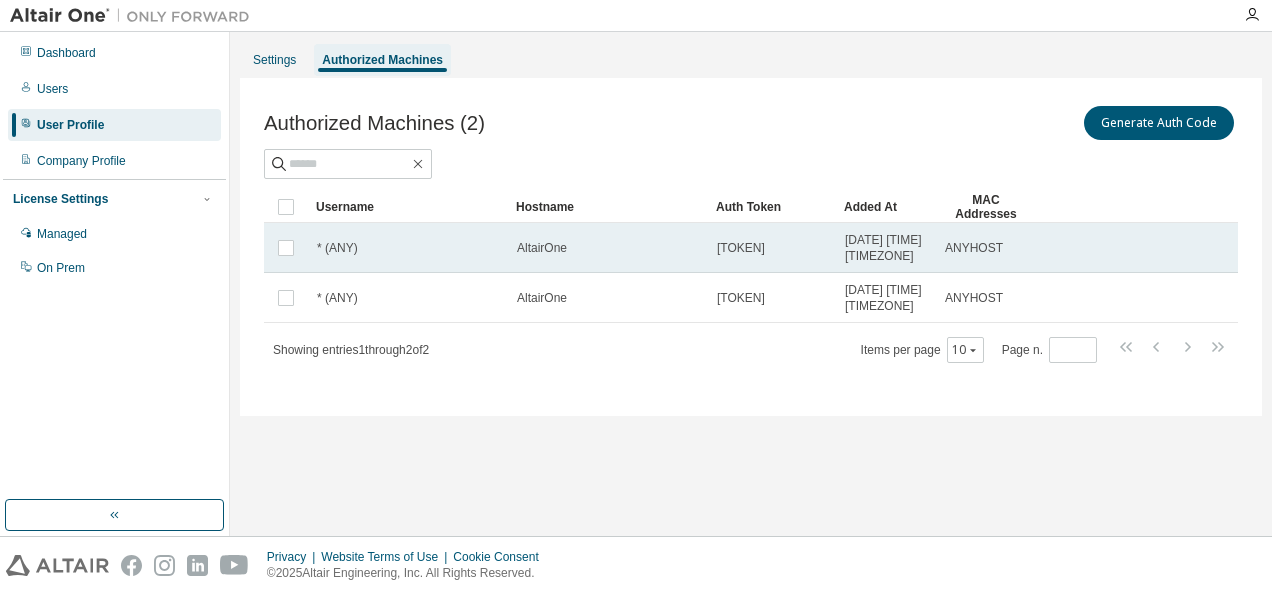 click at bounding box center (286, 248) 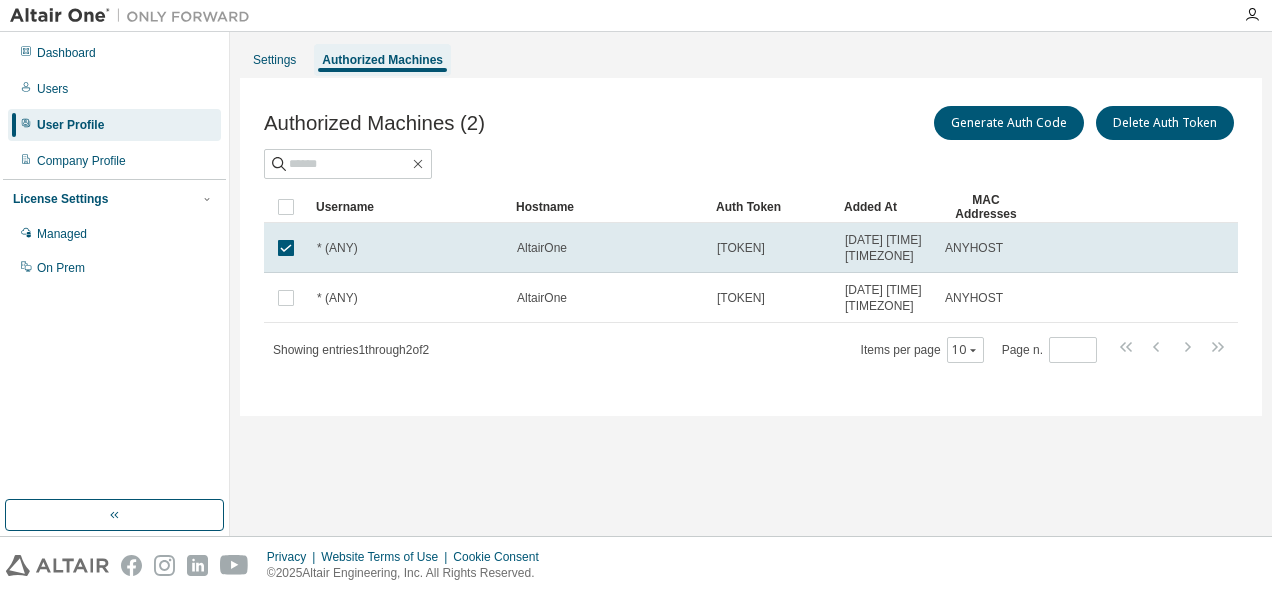 click at bounding box center (286, 248) 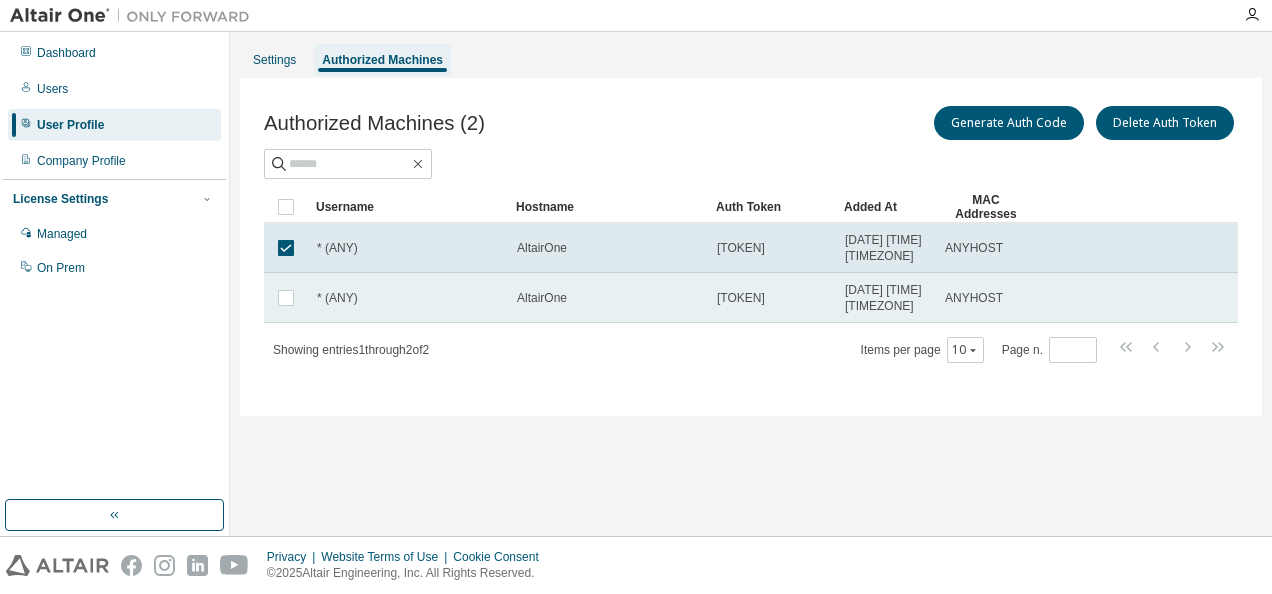click at bounding box center (286, 298) 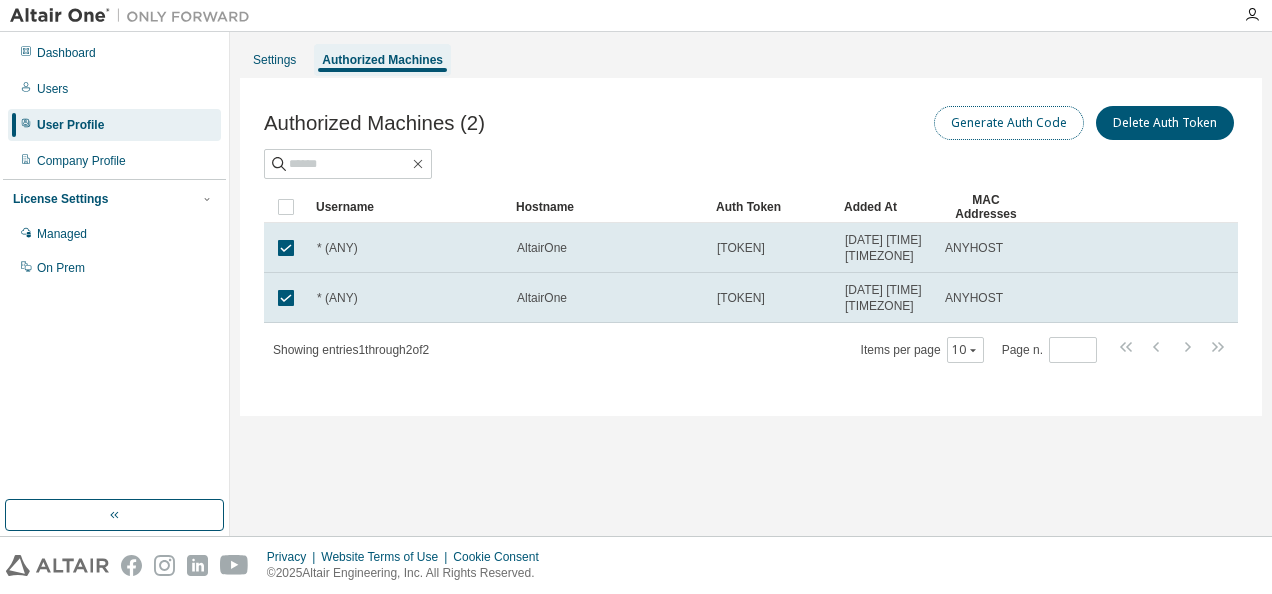 click on "Generate Auth Code" at bounding box center (1009, 123) 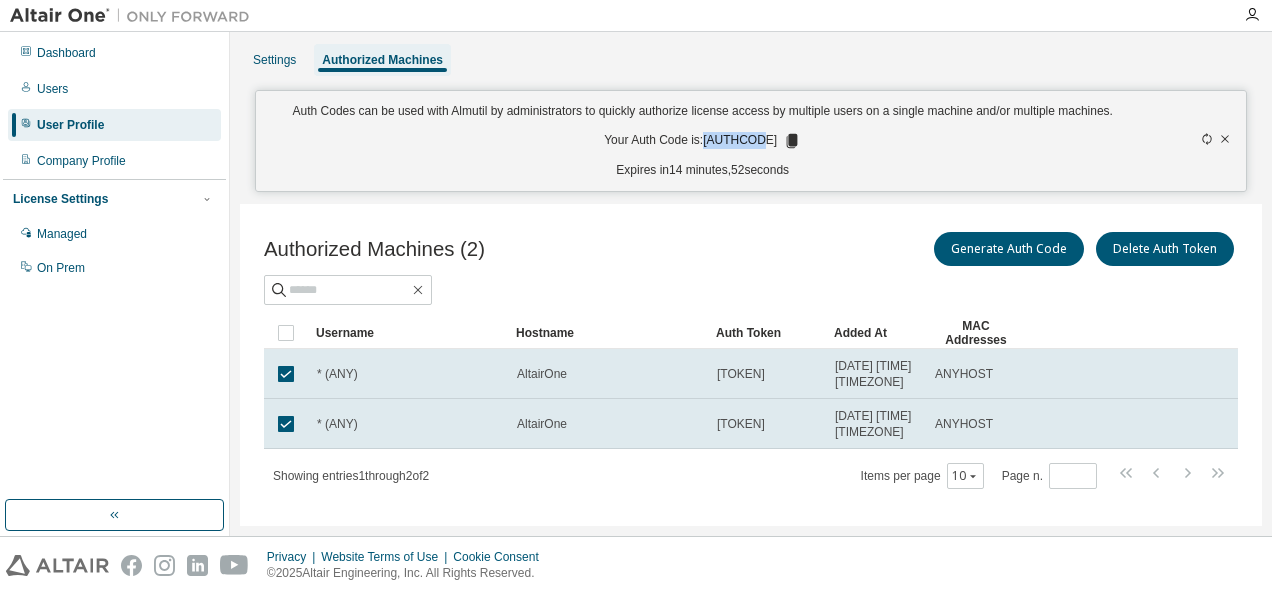 drag, startPoint x: 762, startPoint y: 138, endPoint x: 705, endPoint y: 140, distance: 57.035076 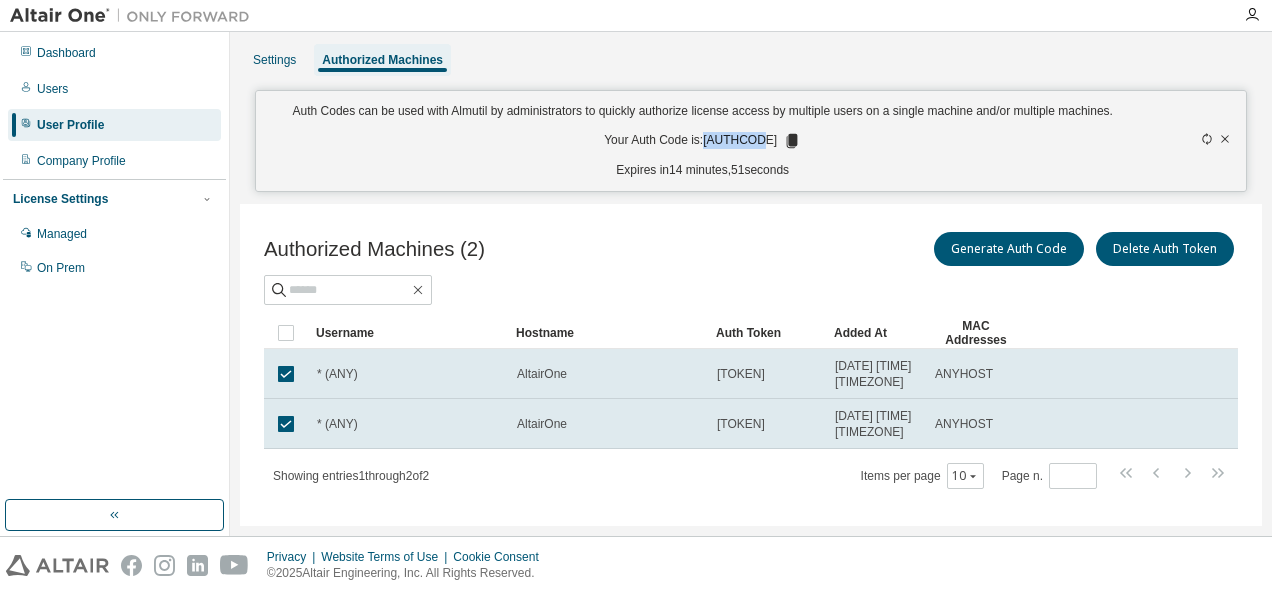copy on "9LEZN6LG" 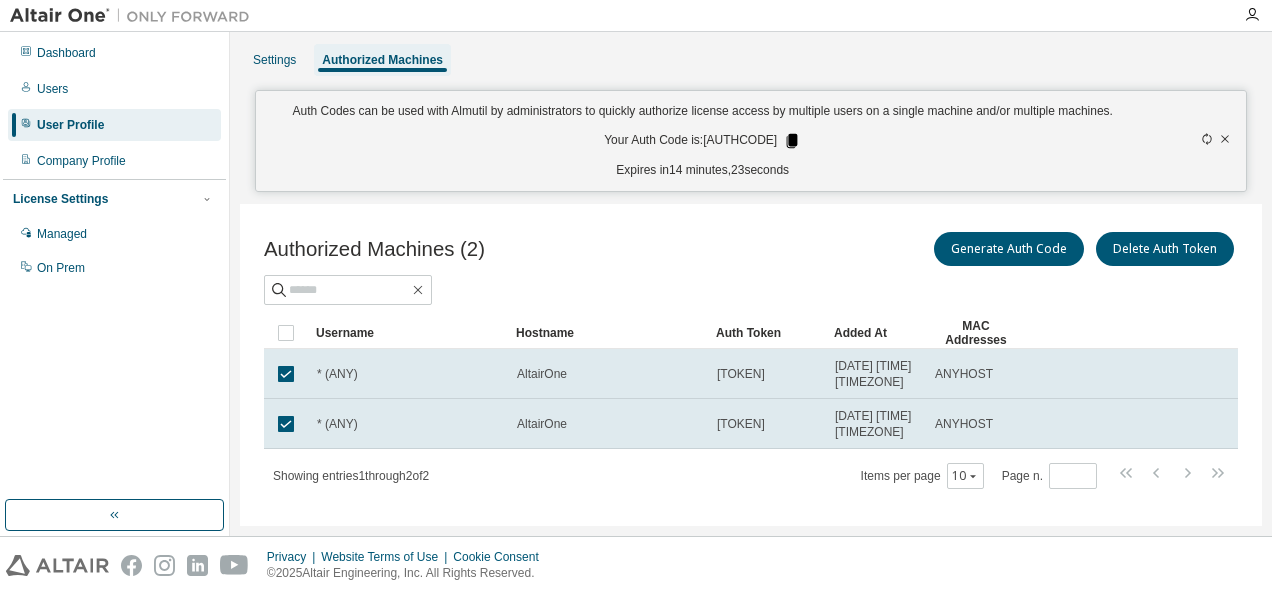 click 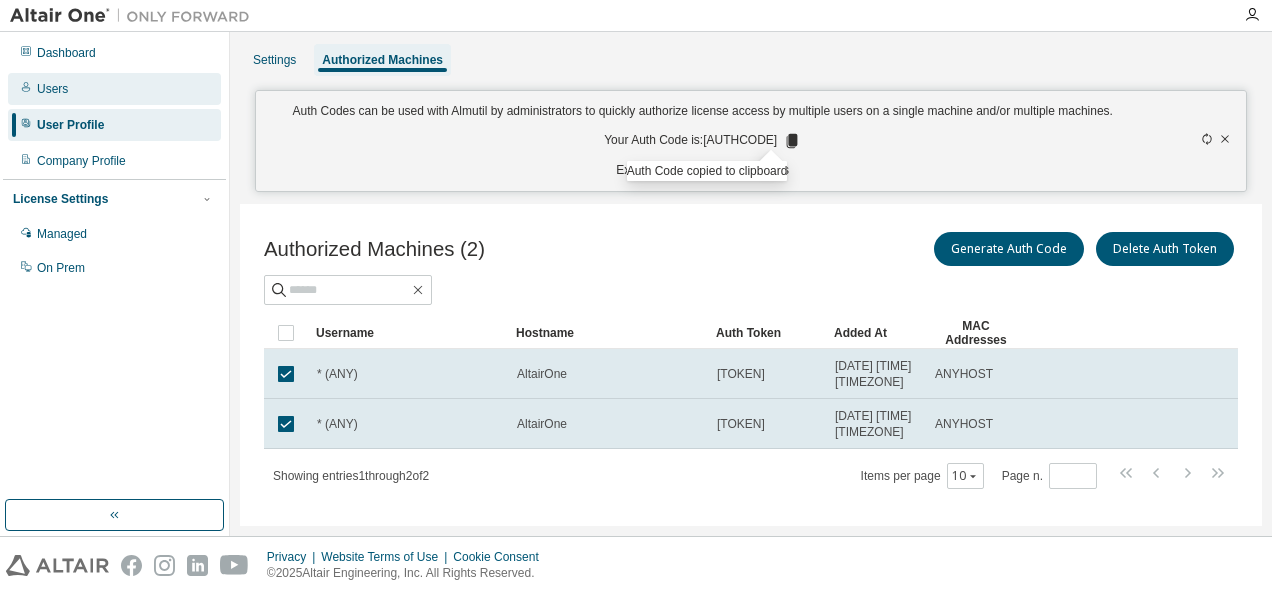 click on "Users" at bounding box center [114, 89] 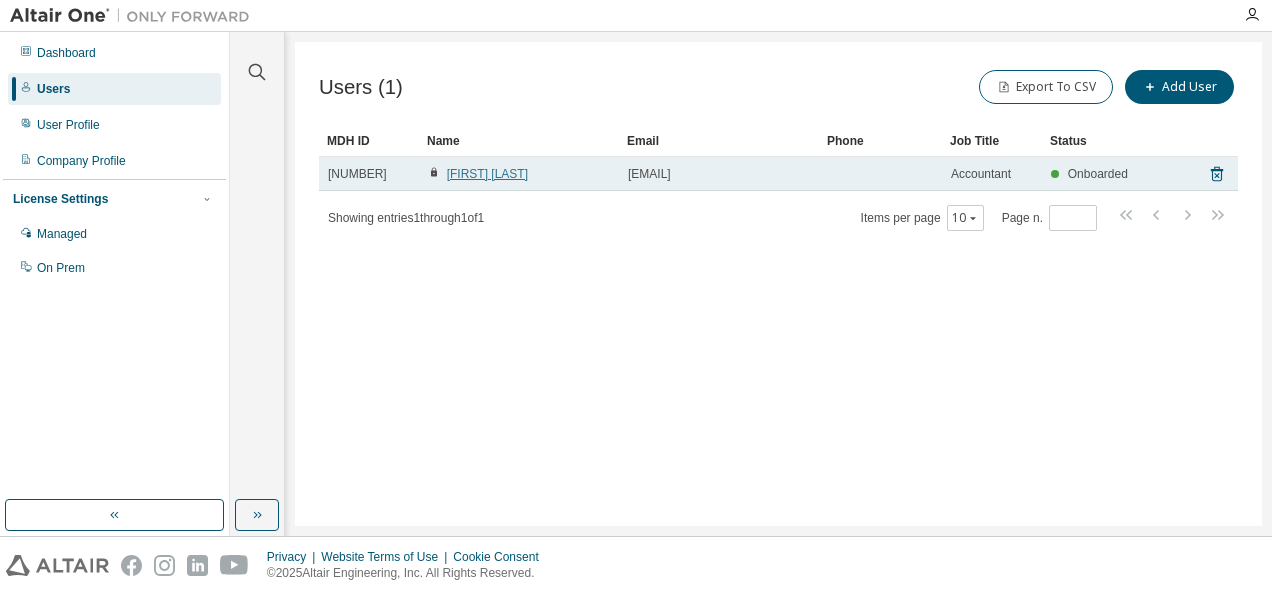 click on "Quincy Lewis" at bounding box center (487, 174) 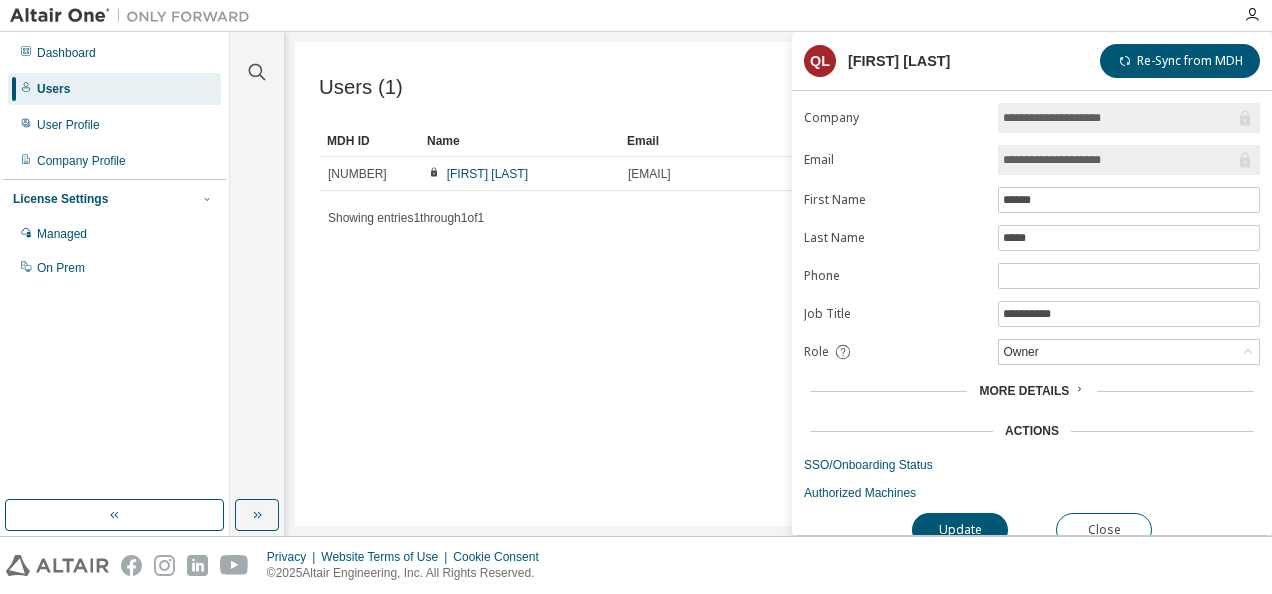 click on "**********" at bounding box center [1119, 160] 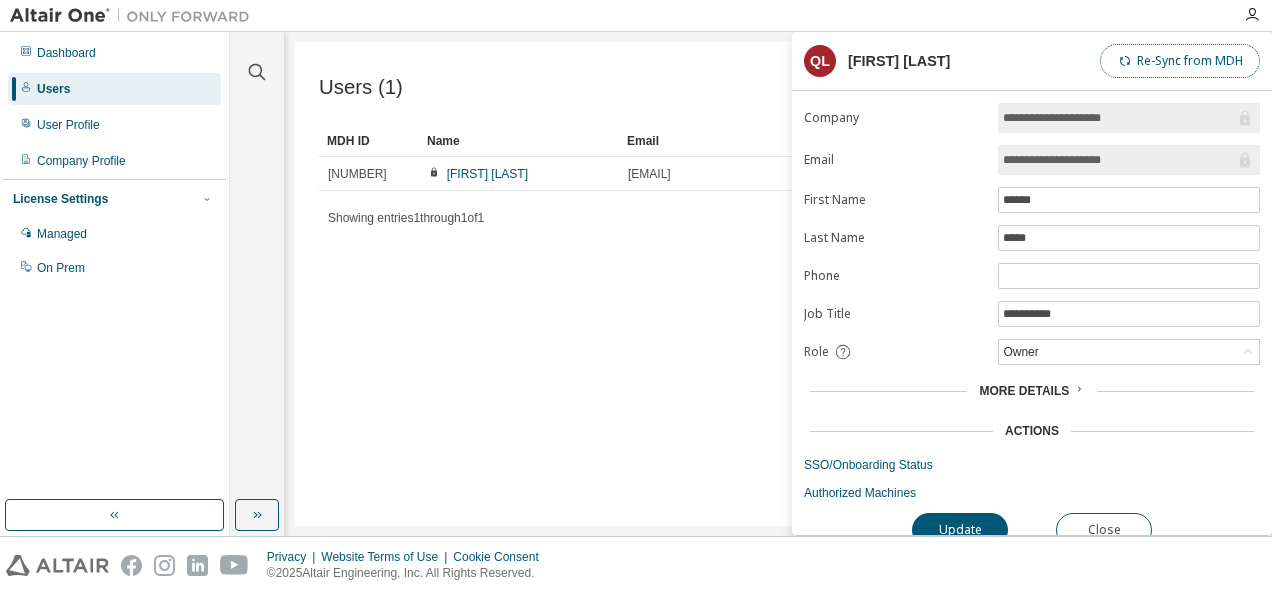 click on "Re-Sync from MDH" at bounding box center [1180, 61] 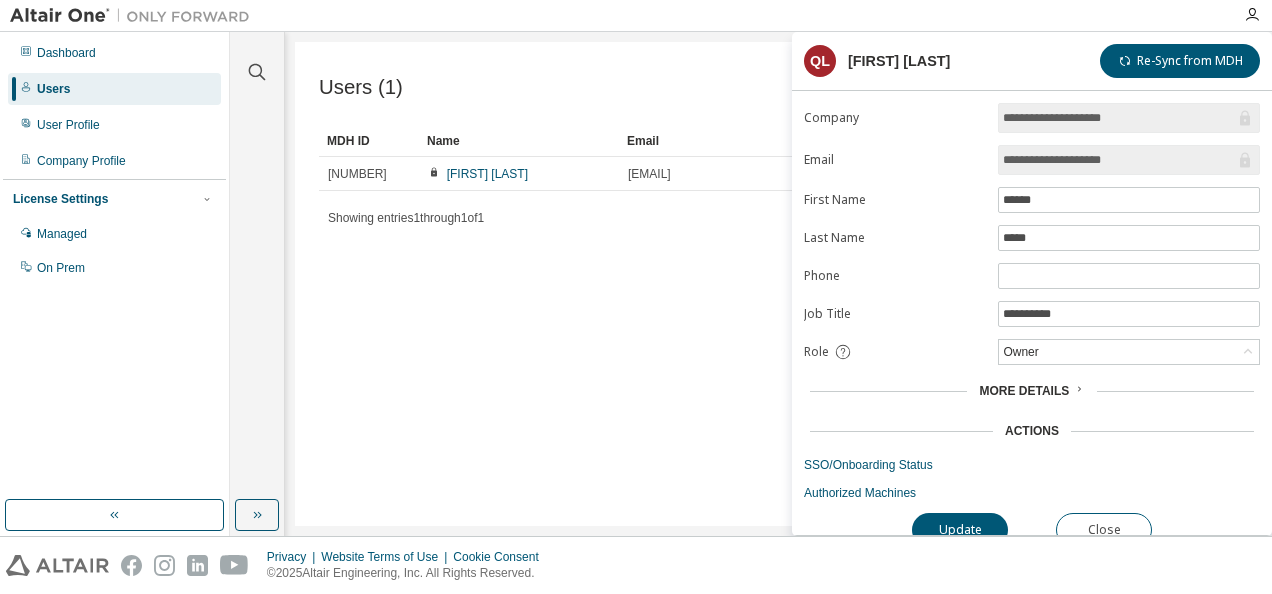 click 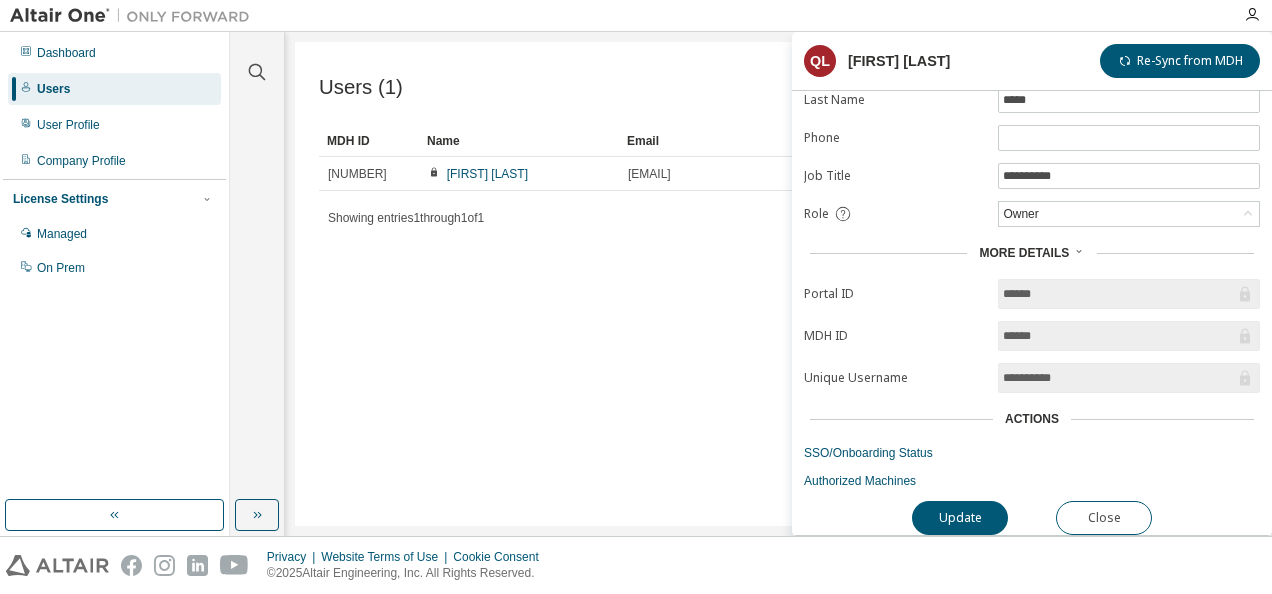 scroll, scrollTop: 0, scrollLeft: 0, axis: both 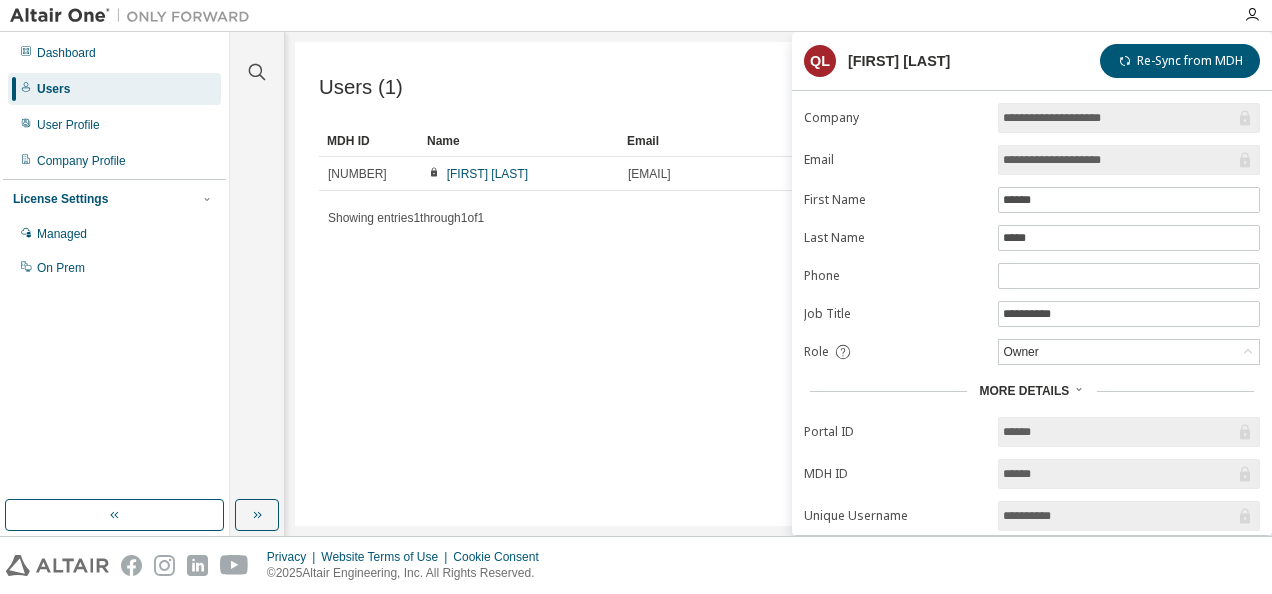 click on "Users (1) Export To CSV Add User Clear Load Save Save As Field Operator Value Select filter Select operand Add criteria Search MDH ID Name Email Phone Job Title Status 673344    Quincy Lewis quincyld23@gmail.com Accountant Onboarded Showing entries  1  through  1  of  1 Items per page 10 Page n. *" at bounding box center (778, 284) 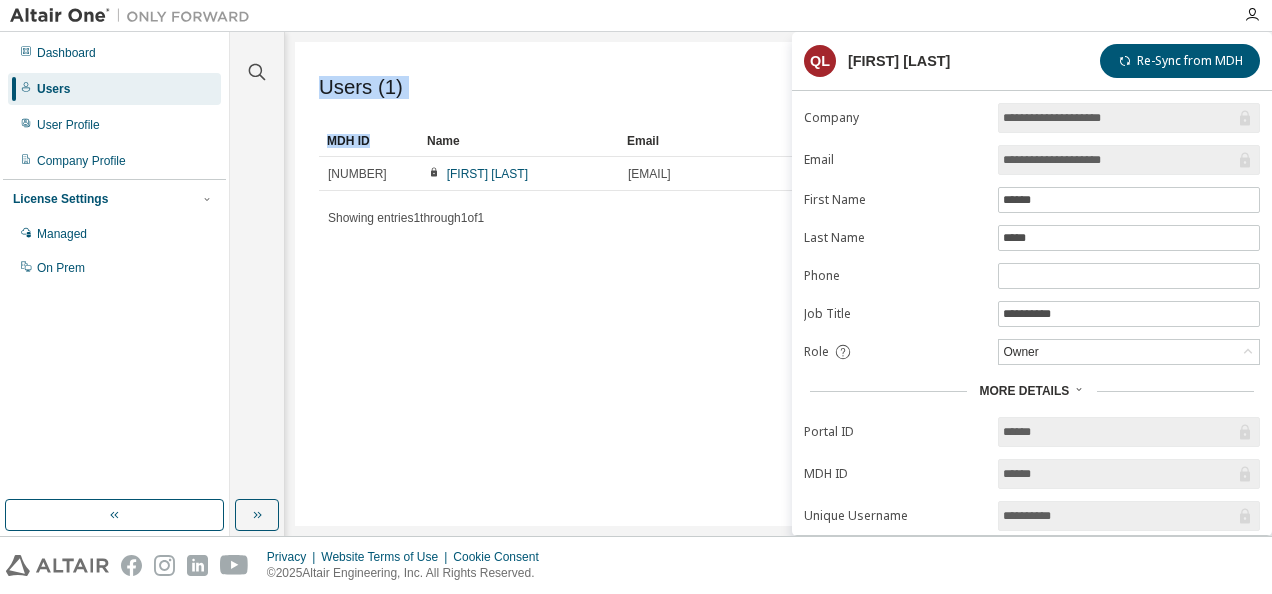 drag, startPoint x: 532, startPoint y: 320, endPoint x: 355, endPoint y: 132, distance: 258.21115 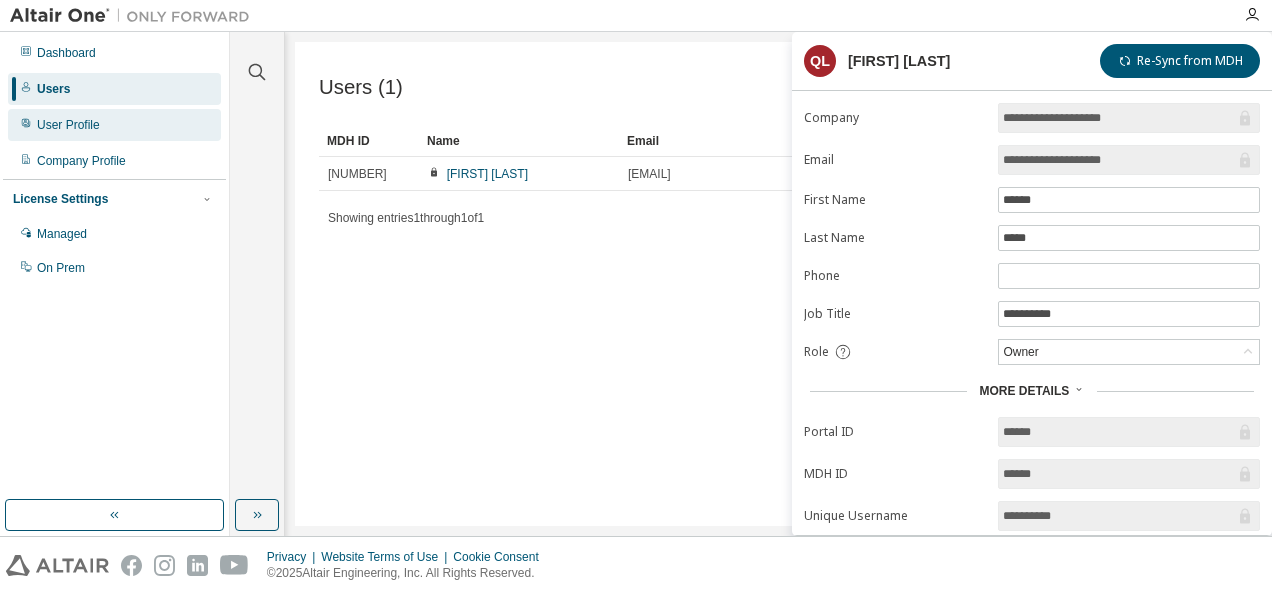 click on "User Profile" at bounding box center [68, 125] 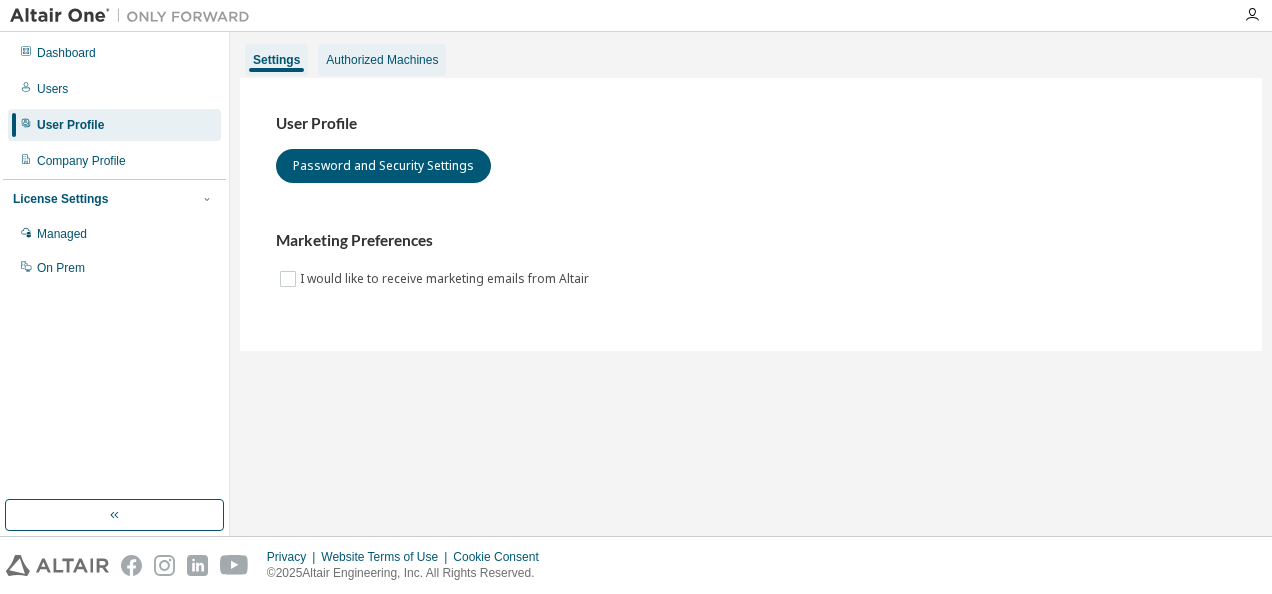 click on "Authorized Machines" at bounding box center (382, 60) 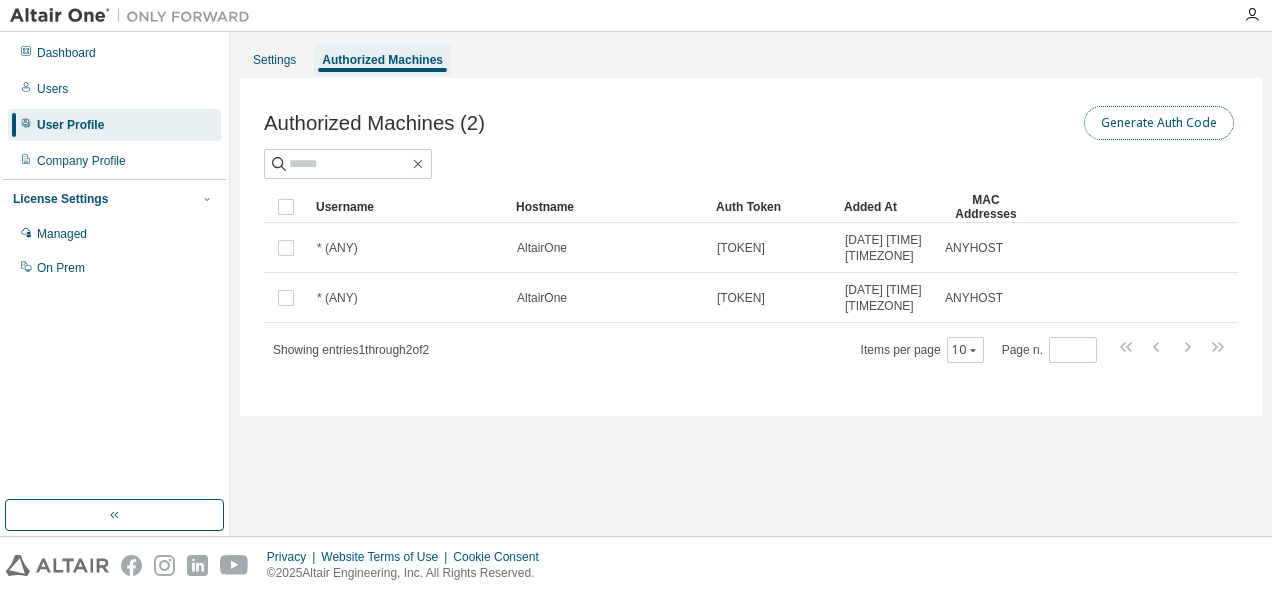 click on "Generate Auth Code" at bounding box center (1159, 123) 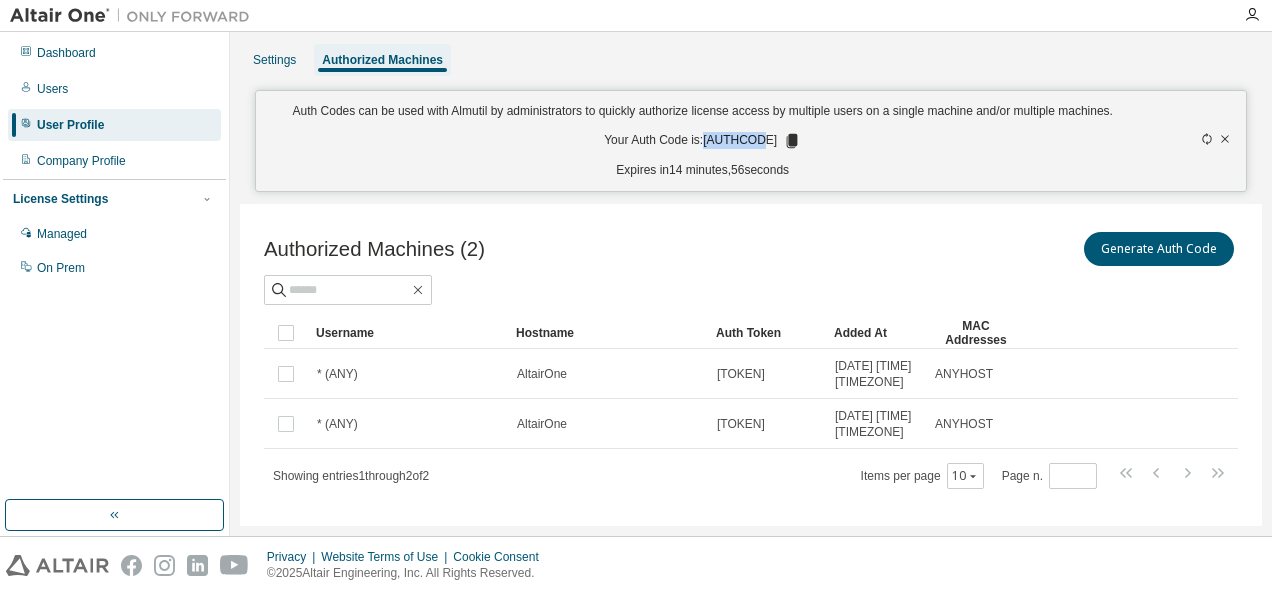 drag, startPoint x: 760, startPoint y: 141, endPoint x: 706, endPoint y: 142, distance: 54.00926 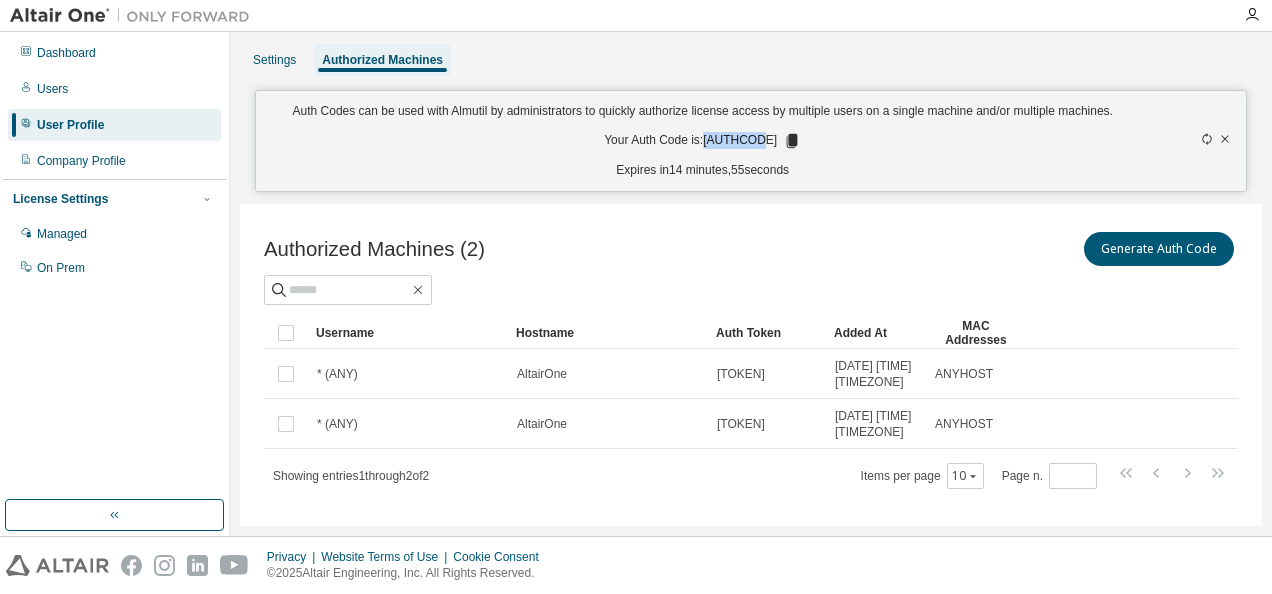 copy on "7LI64M1S" 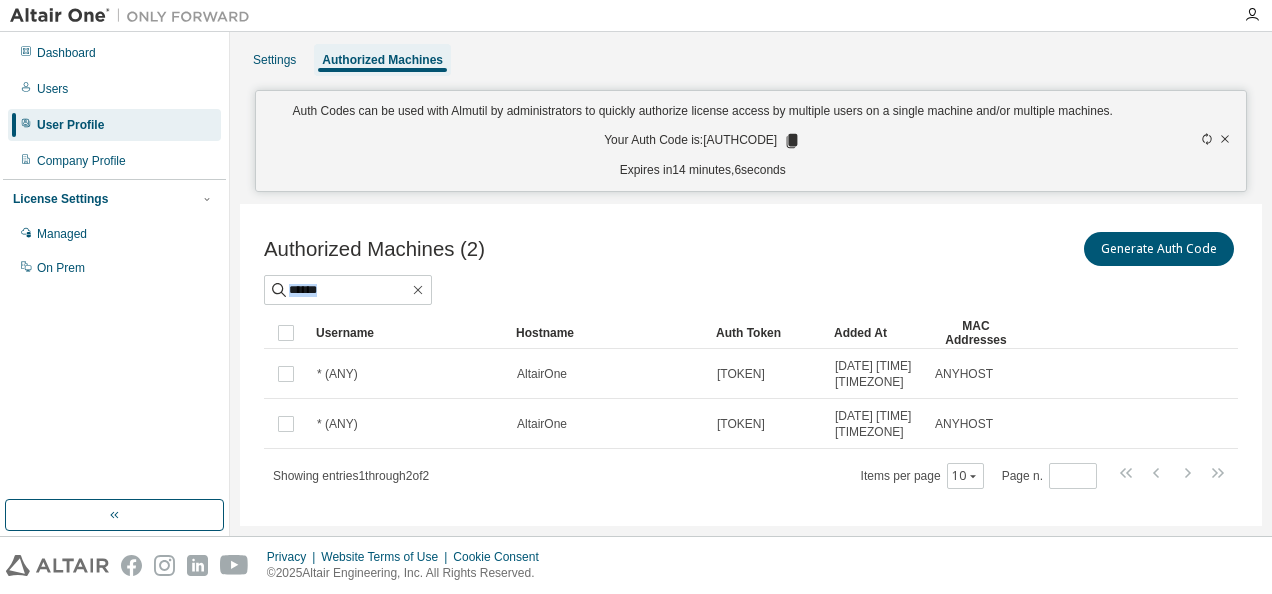 drag, startPoint x: 1263, startPoint y: 349, endPoint x: 1254, endPoint y: 229, distance: 120.33703 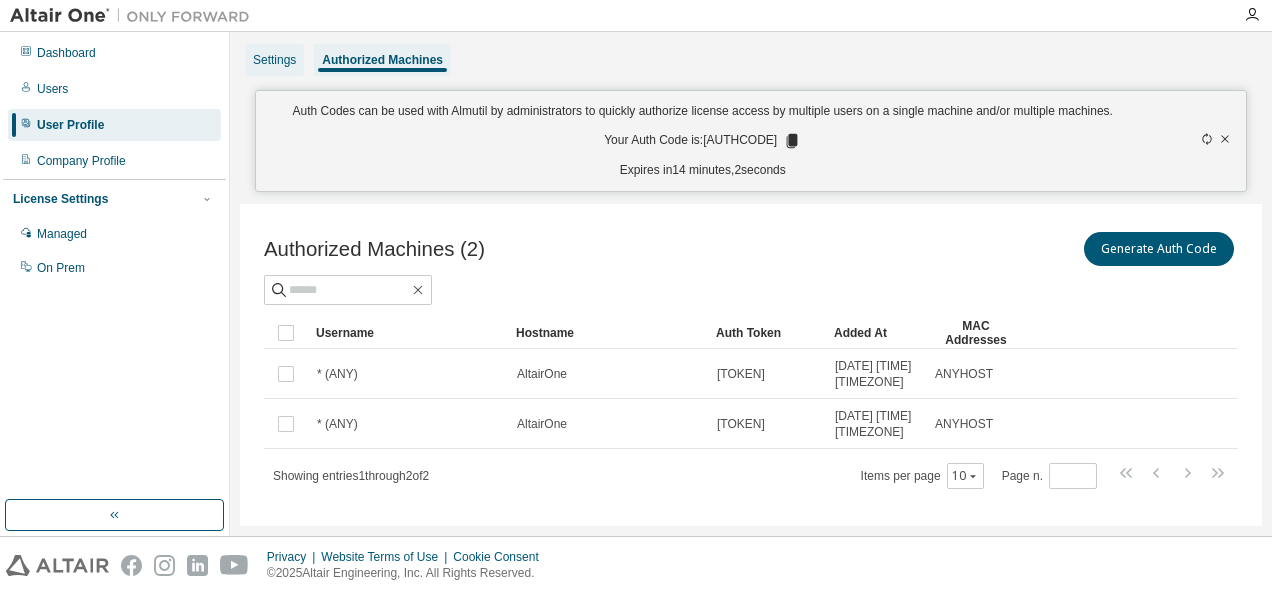 click on "Settings" at bounding box center (274, 60) 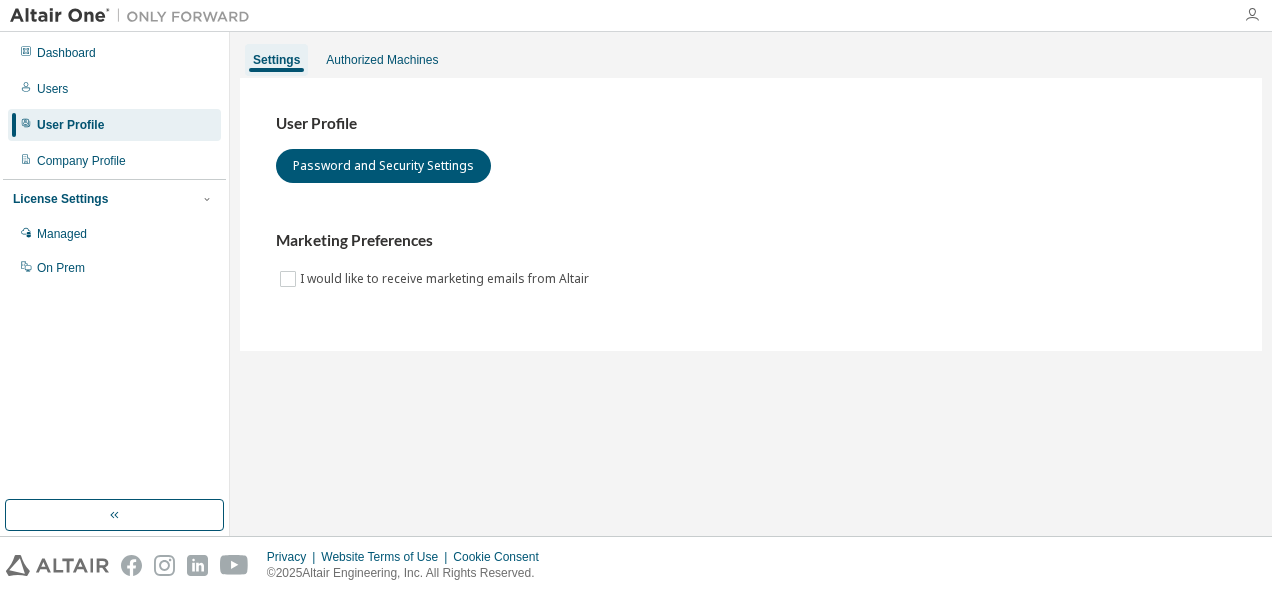 click at bounding box center (1252, 15) 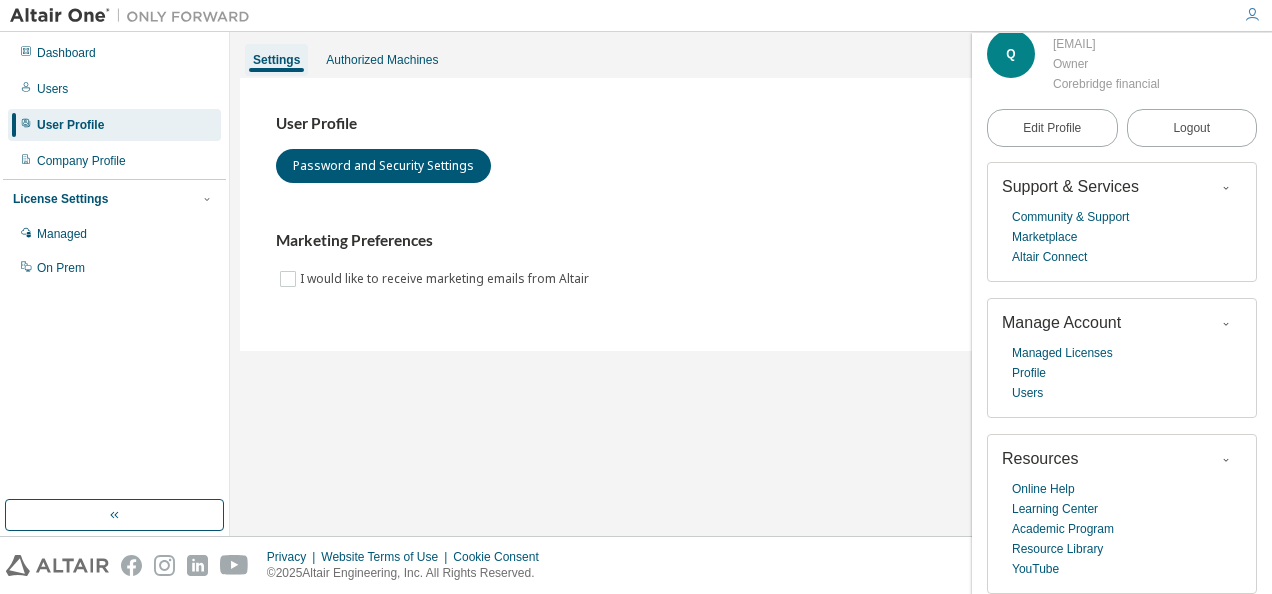 scroll, scrollTop: 0, scrollLeft: 0, axis: both 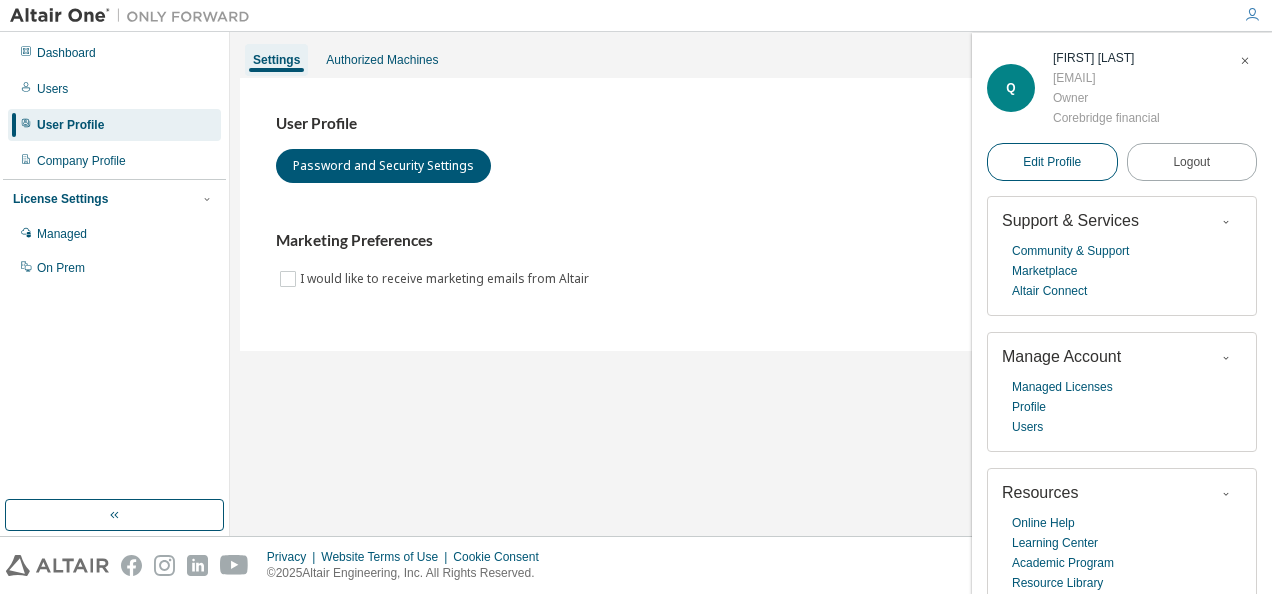click on "Edit Profile" at bounding box center (1052, 162) 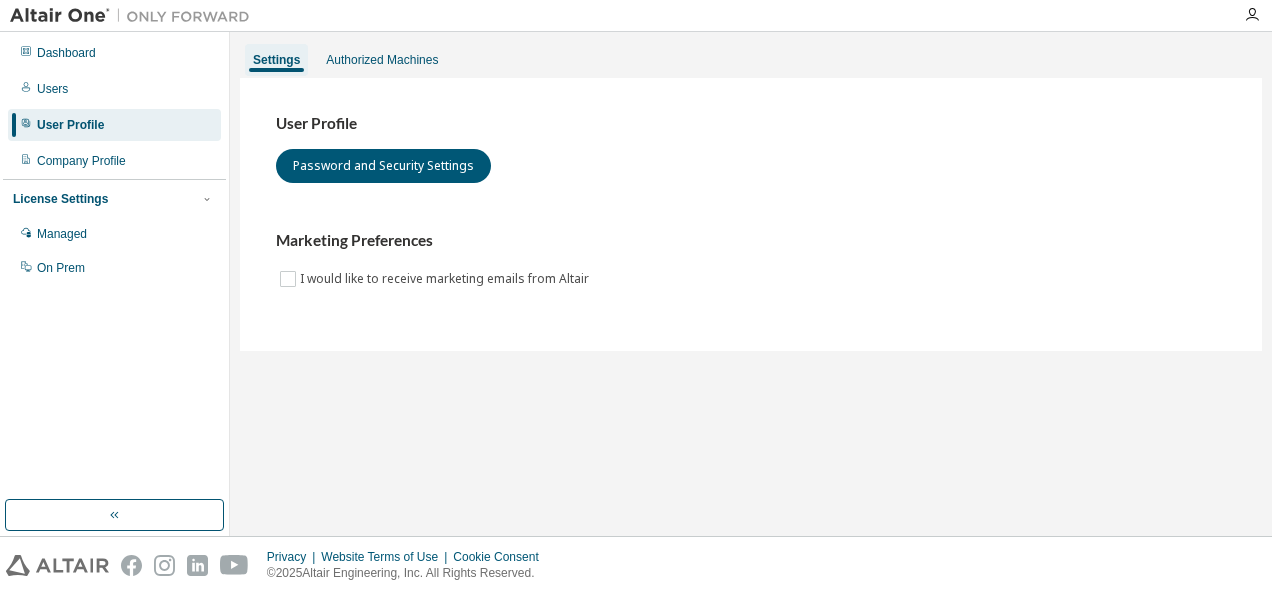 scroll, scrollTop: 0, scrollLeft: 0, axis: both 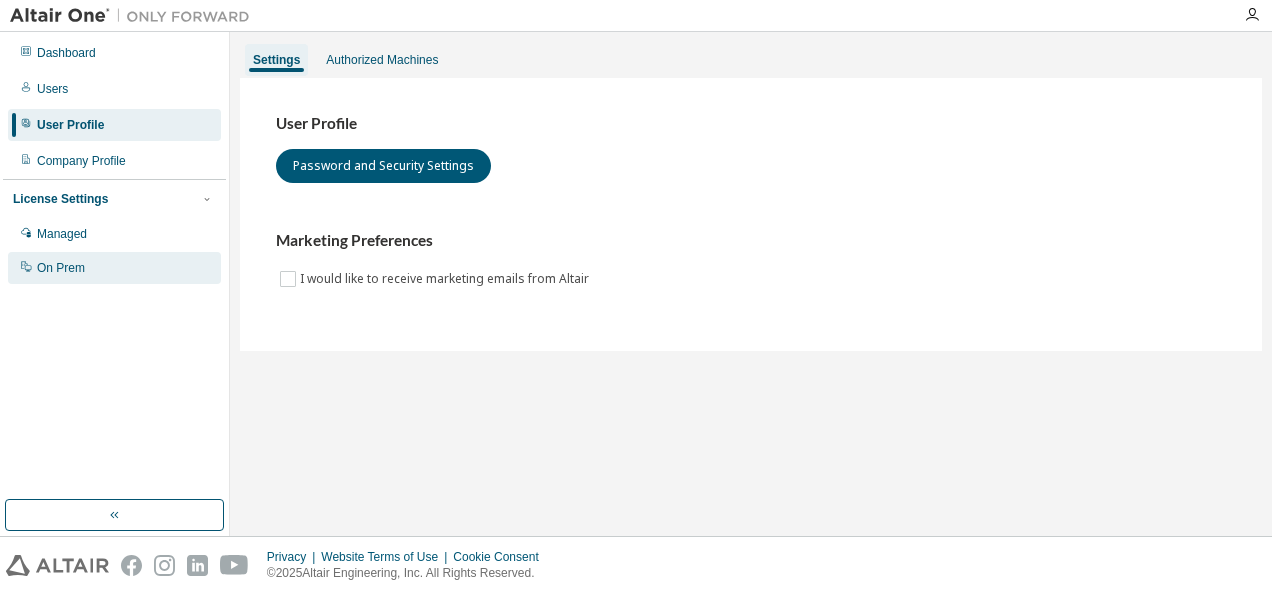 click on "On Prem" at bounding box center (61, 268) 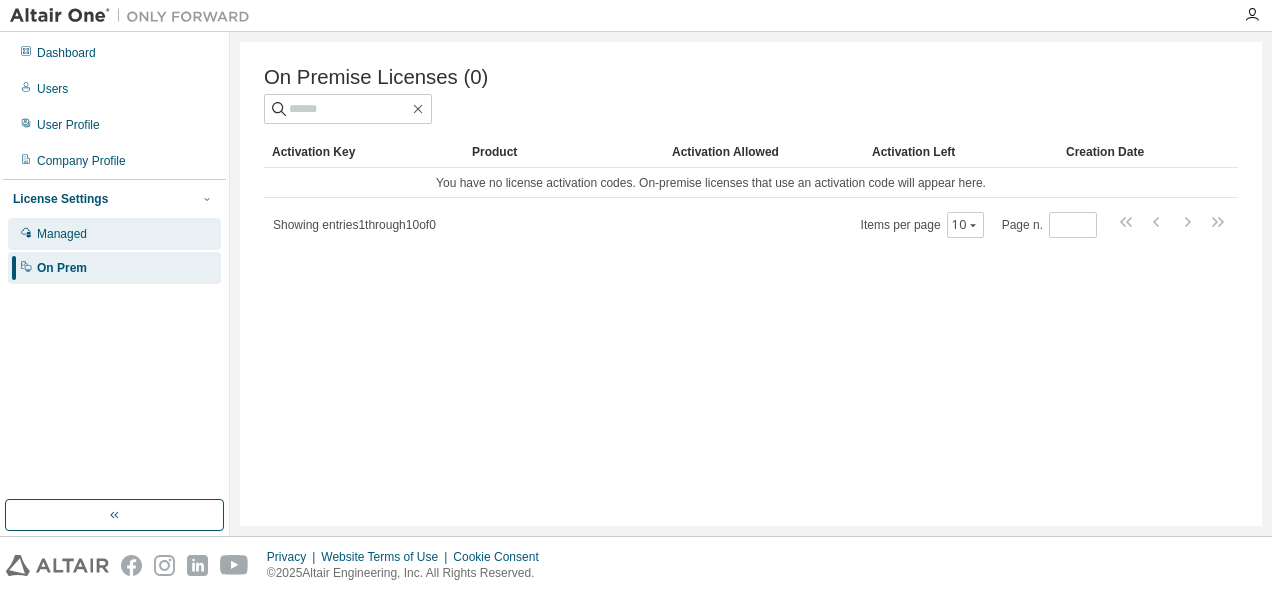 click on "Managed" at bounding box center (62, 234) 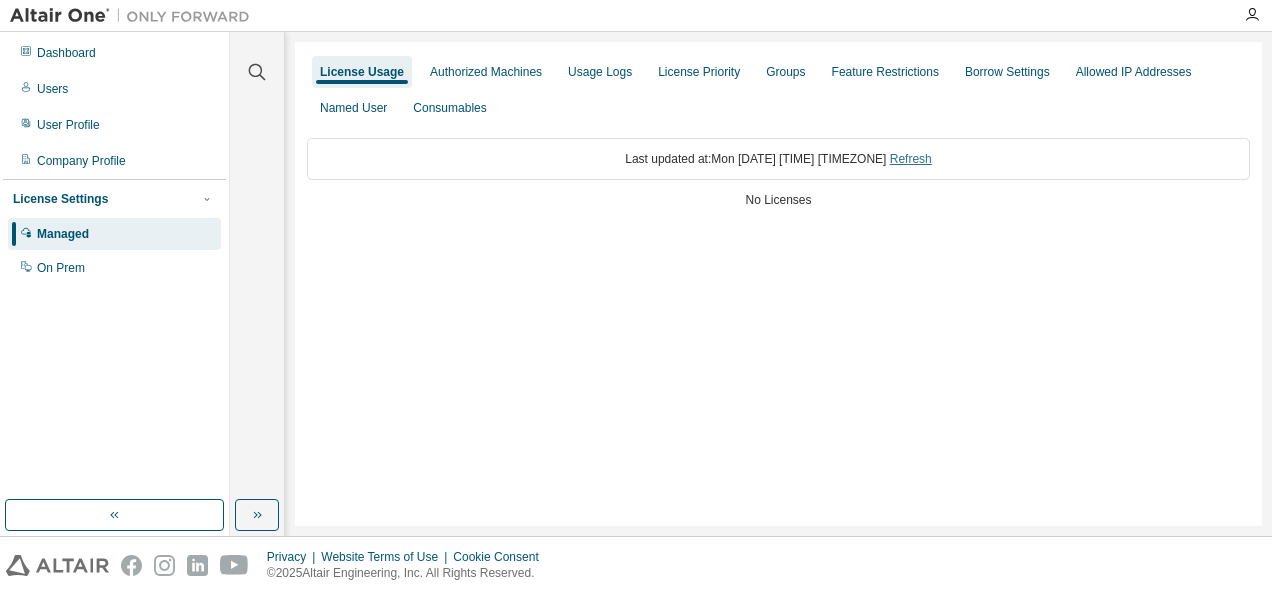 click on "Refresh" at bounding box center [911, 159] 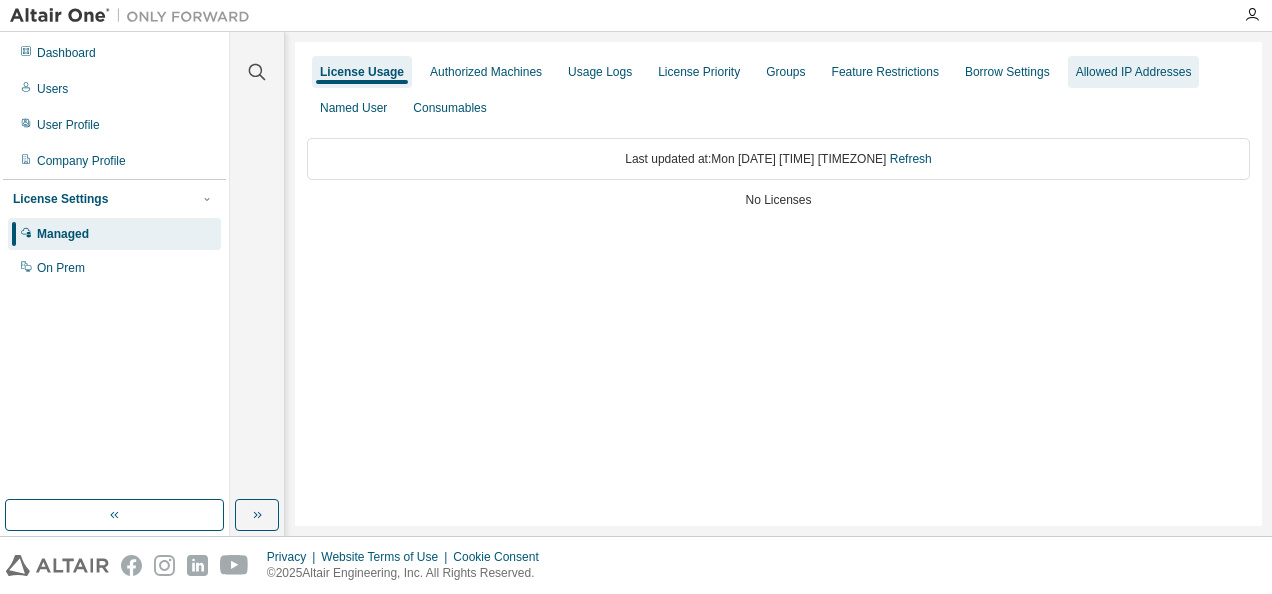 click on "Allowed IP Addresses" at bounding box center [1134, 72] 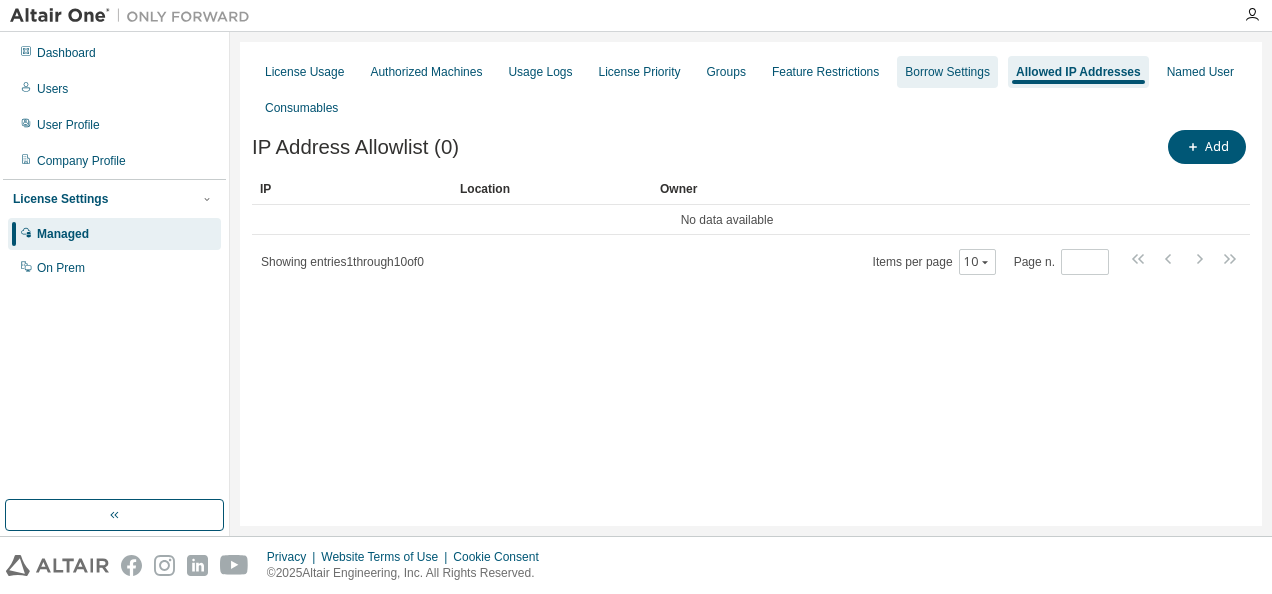 click on "Borrow Settings" at bounding box center (947, 72) 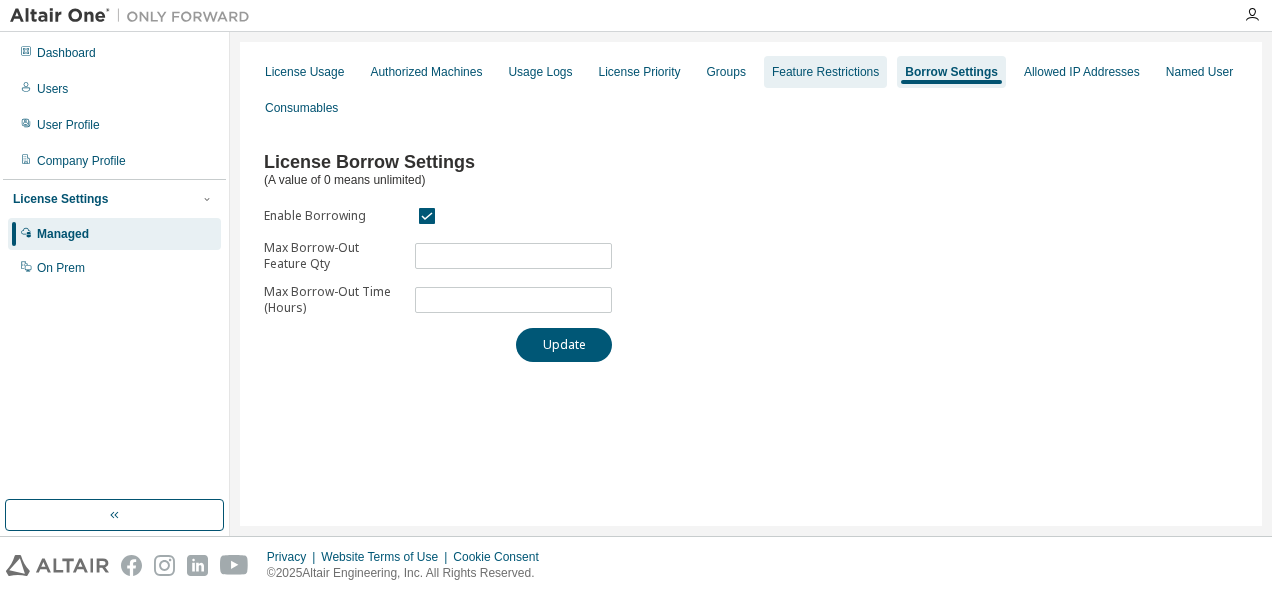 click on "Feature Restrictions" at bounding box center (825, 72) 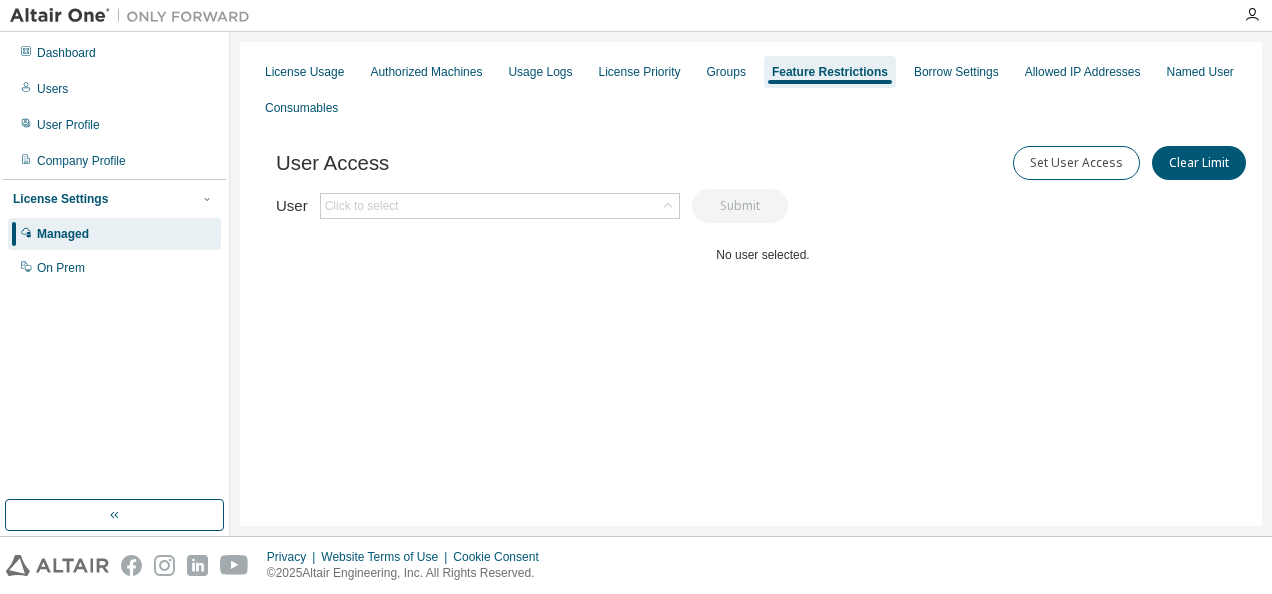 click on "License Usage Authorized Machines Usage Logs License Priority Groups Feature Restrictions Borrow Settings Allowed IP Addresses Named User Consumables" at bounding box center (751, 90) 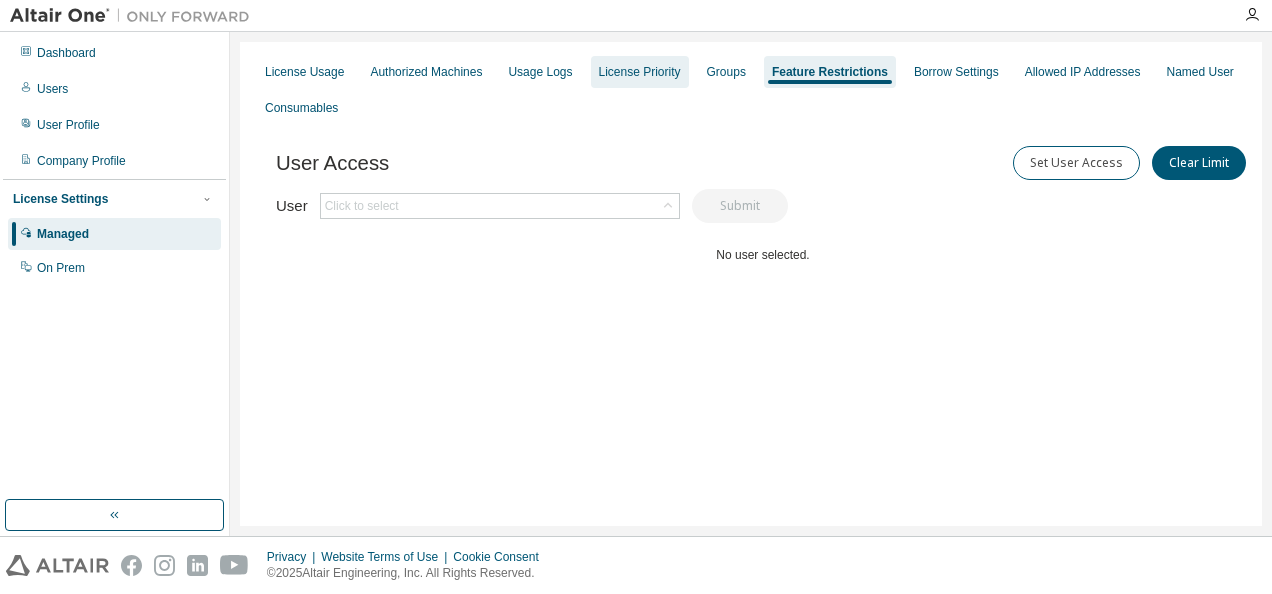 click on "License Priority" at bounding box center [640, 72] 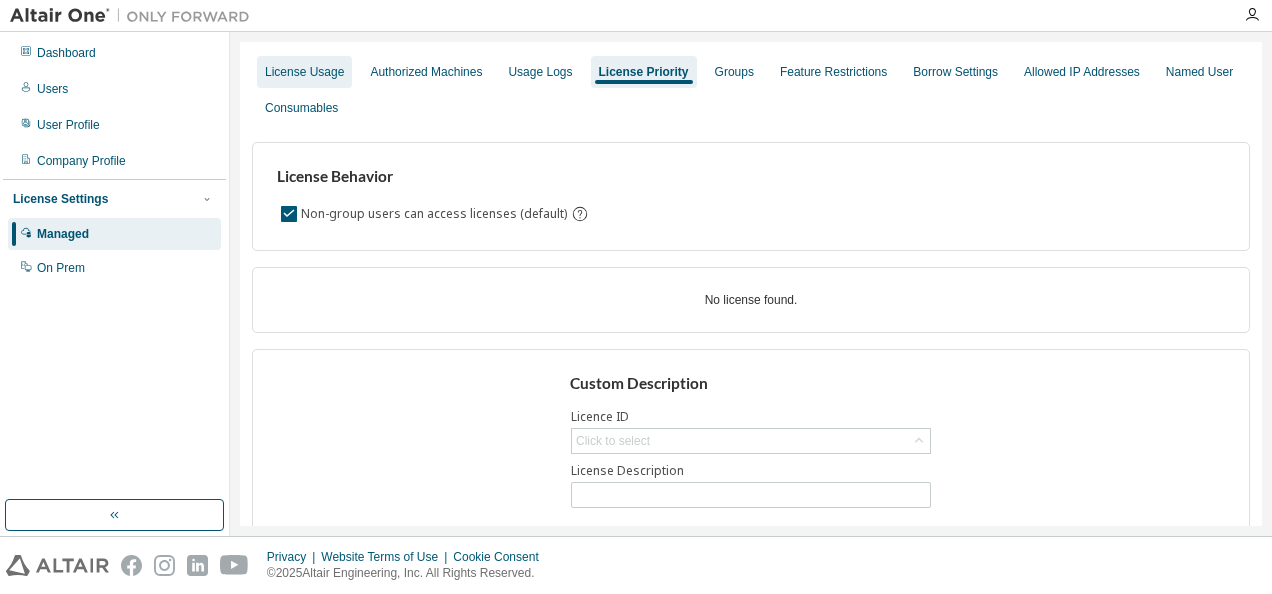 click on "License Usage" at bounding box center (304, 72) 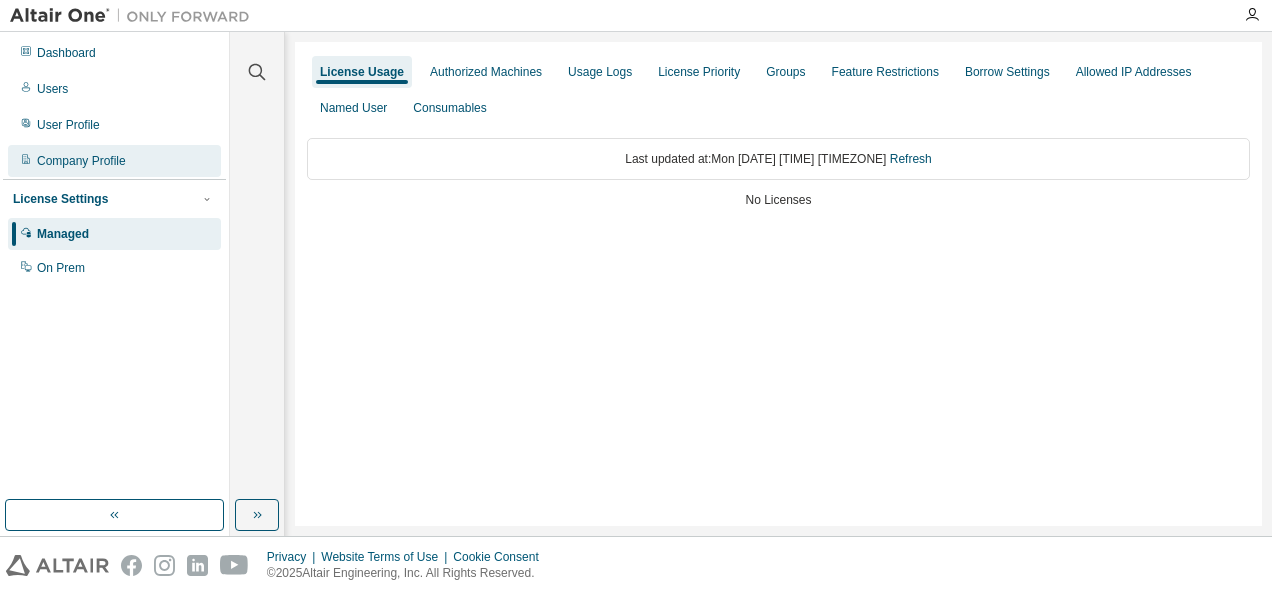 click on "Company Profile" at bounding box center (81, 161) 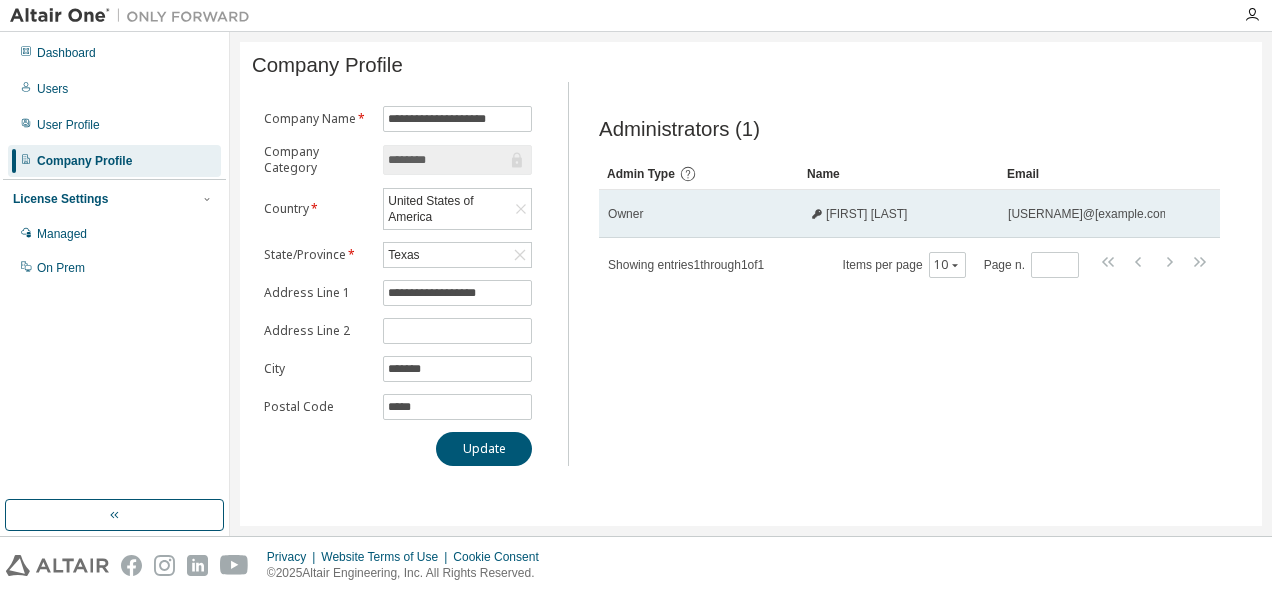 click 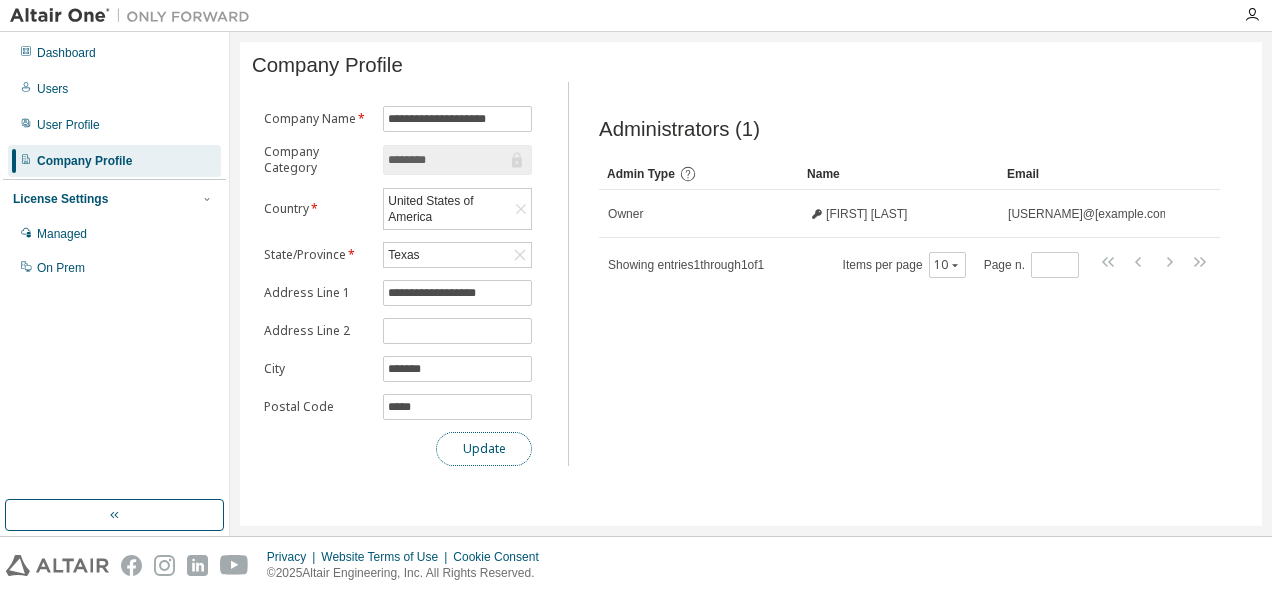 click on "Update" at bounding box center (484, 449) 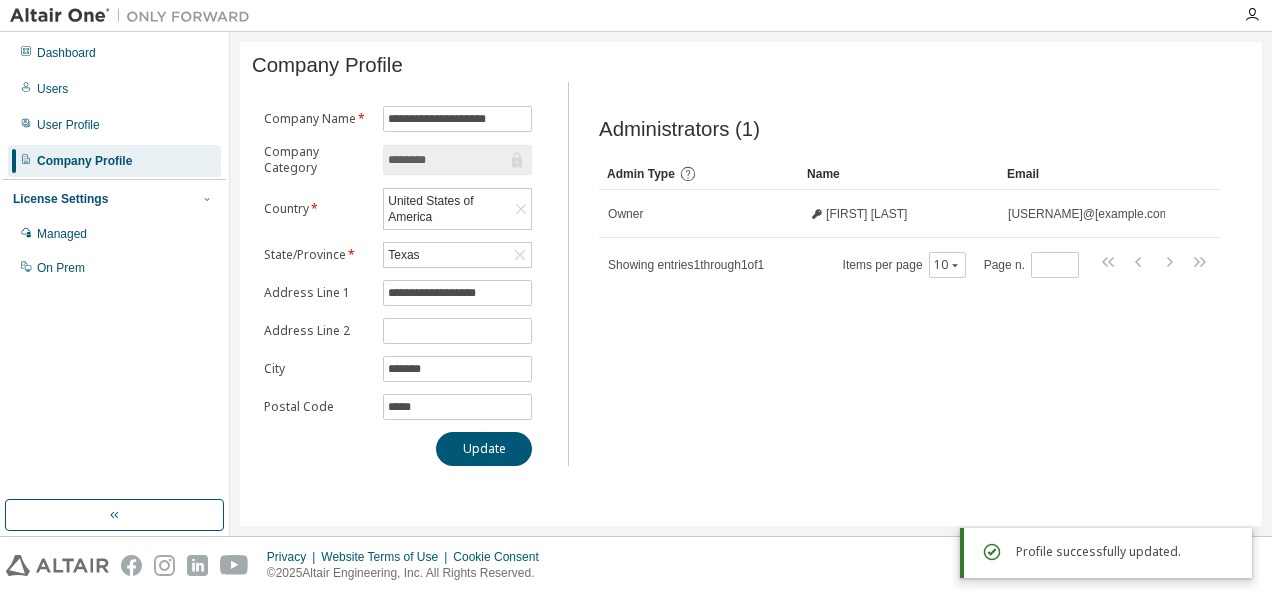 drag, startPoint x: 512, startPoint y: 437, endPoint x: 779, endPoint y: 372, distance: 274.7981 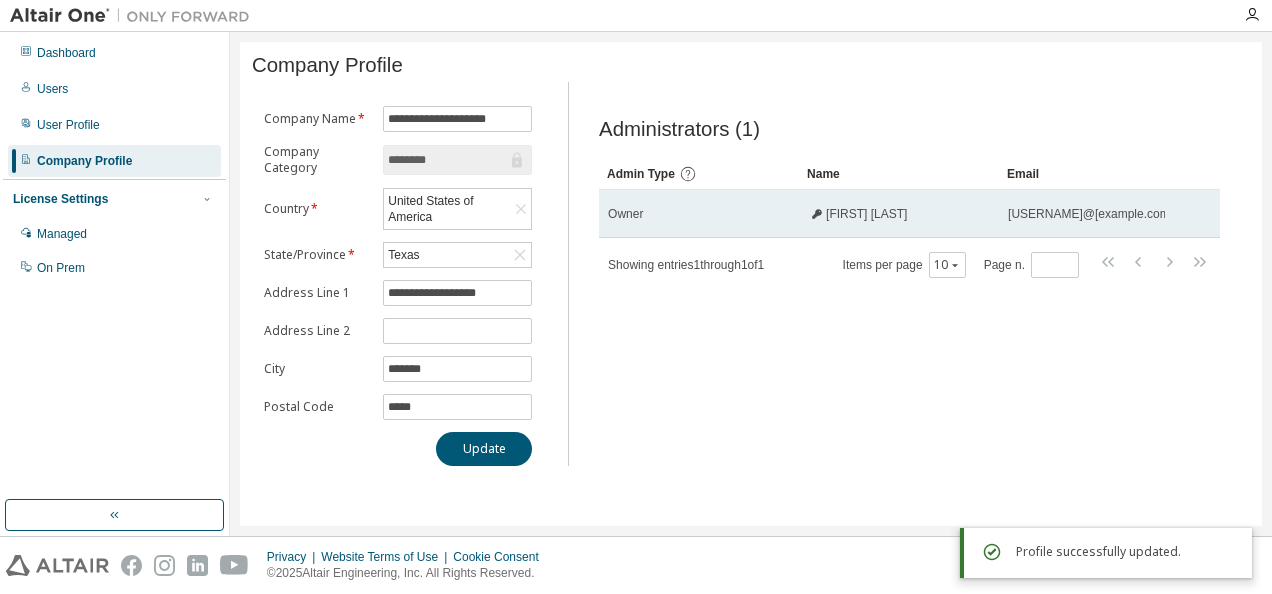 drag, startPoint x: 779, startPoint y: 372, endPoint x: 1029, endPoint y: 221, distance: 292.06335 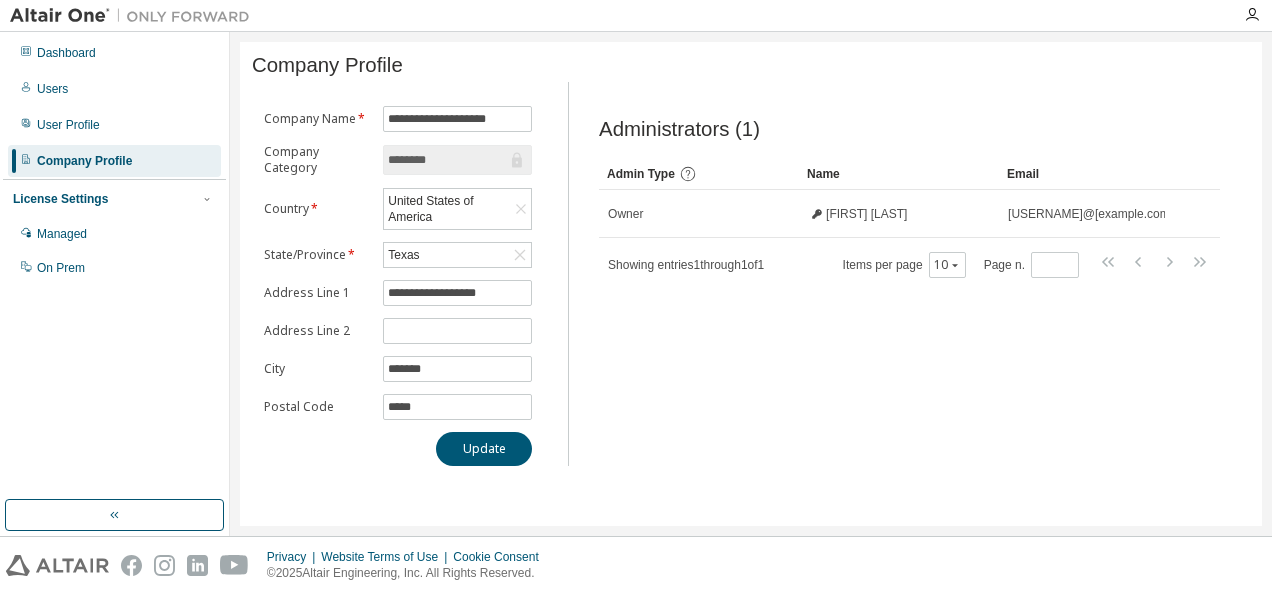click on "Administrators (1) Clear Load Save Save As Field Operator Value Select filter Select operand Add criteria Search Admin Type Name Email Owner Quincy Lewis quincyld23@gmail.com Showing entries  1  through  1  of  1 Items per page 10 Page n. *" at bounding box center [909, 280] 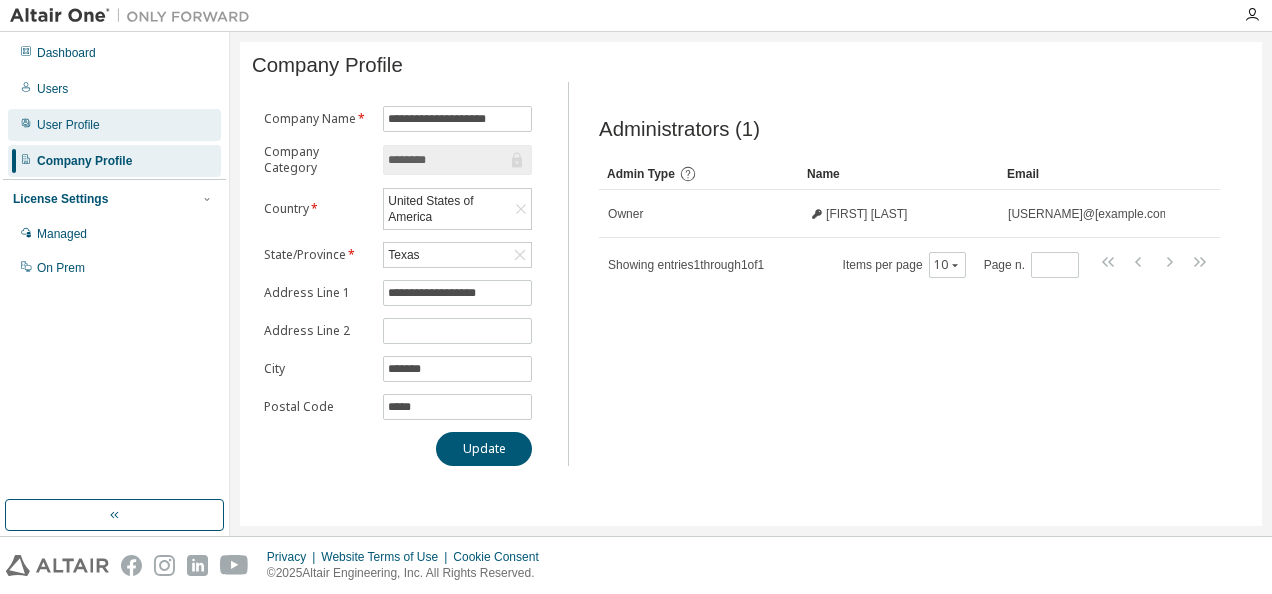 click on "User Profile" at bounding box center [114, 125] 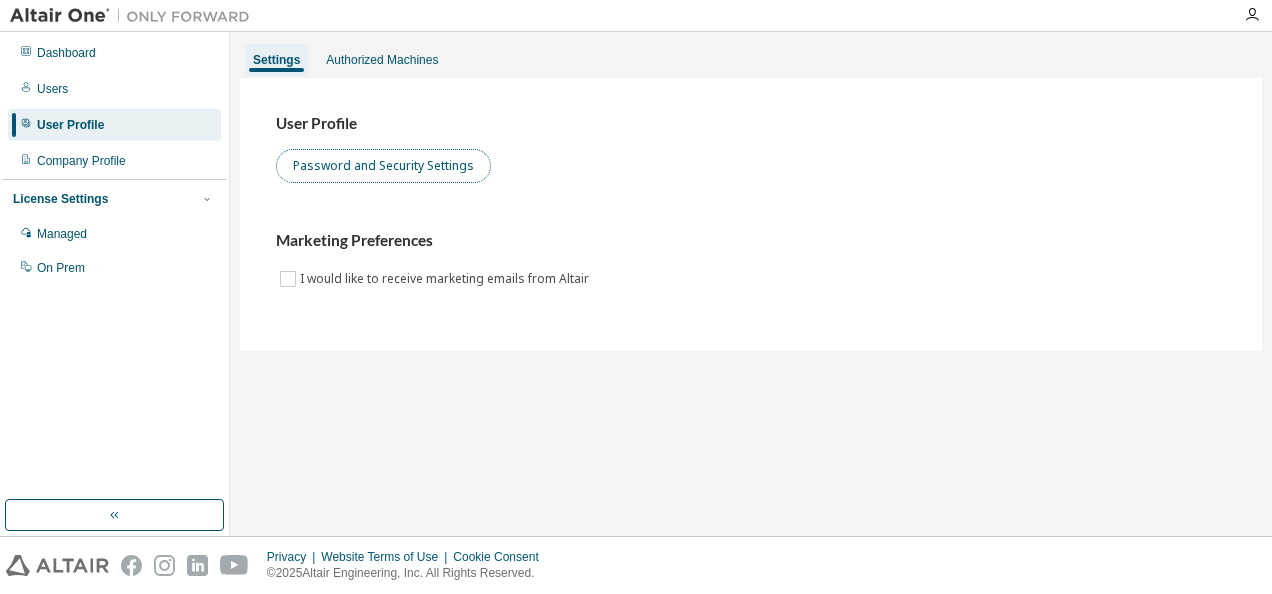 click on "Password and Security Settings" at bounding box center [383, 166] 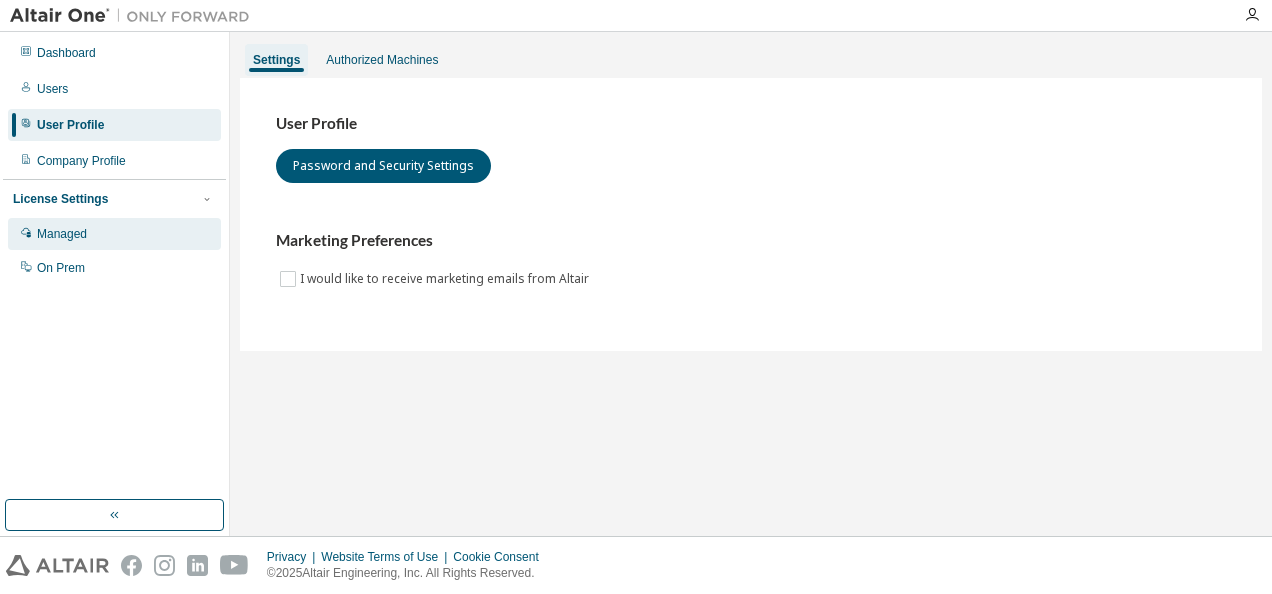 click on "Managed" at bounding box center (62, 234) 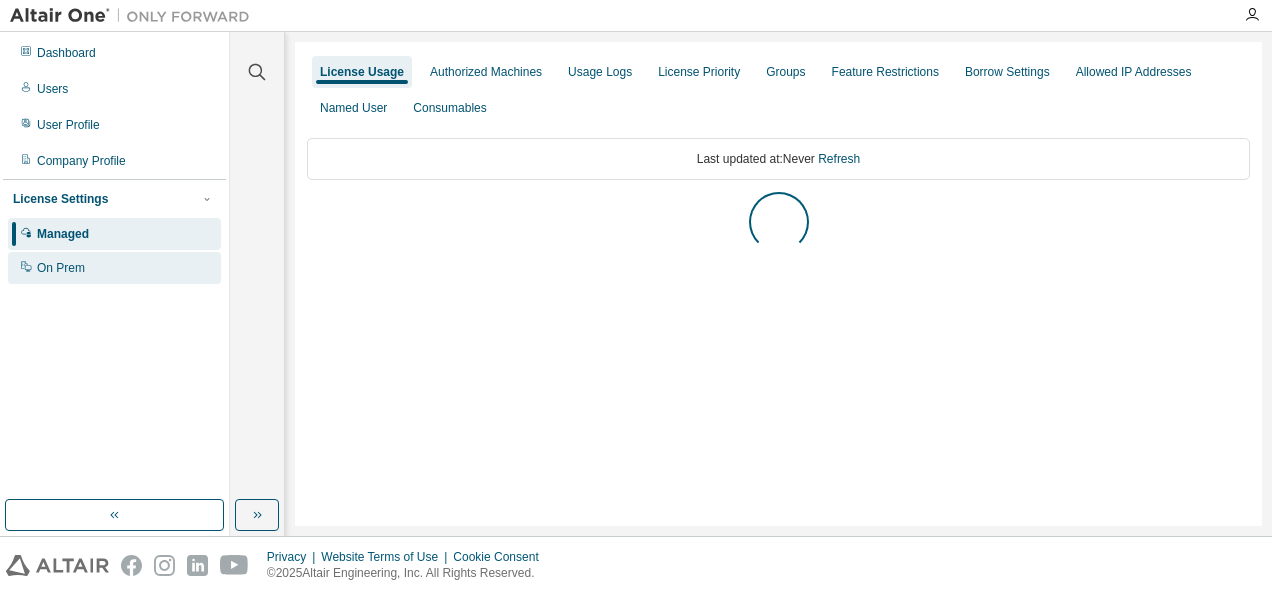 click on "On Prem" at bounding box center [61, 268] 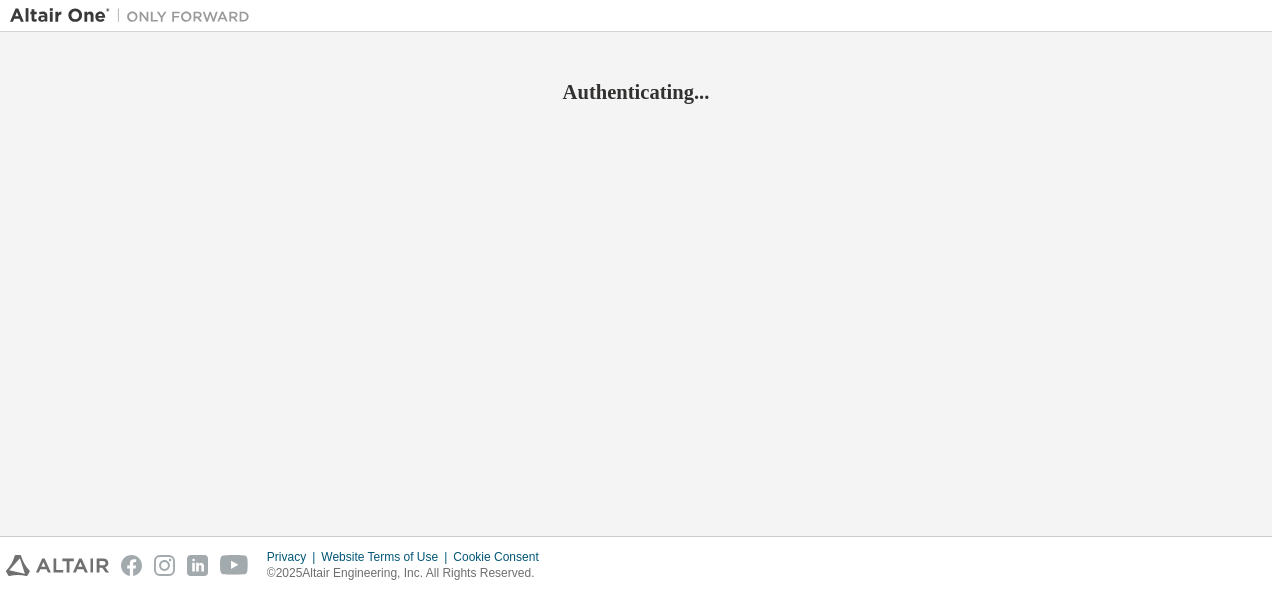 scroll, scrollTop: 0, scrollLeft: 0, axis: both 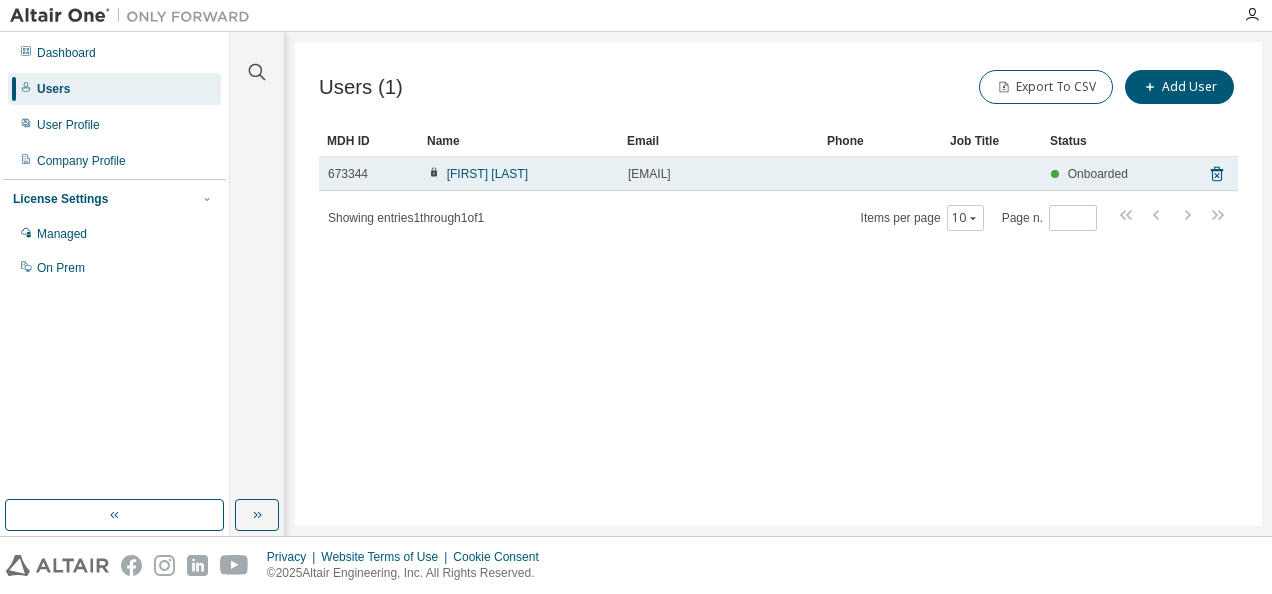 click on "[NUMBER] [FIRST] [LAST] [EMAIL] Onboarded" at bounding box center (778, 174) 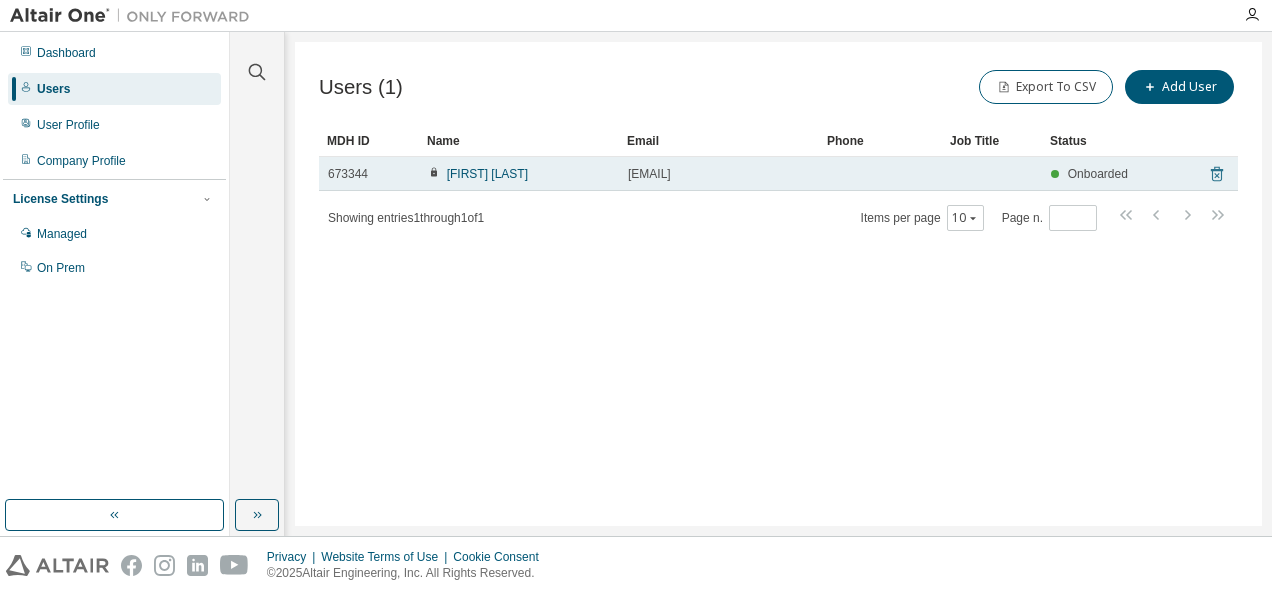 click 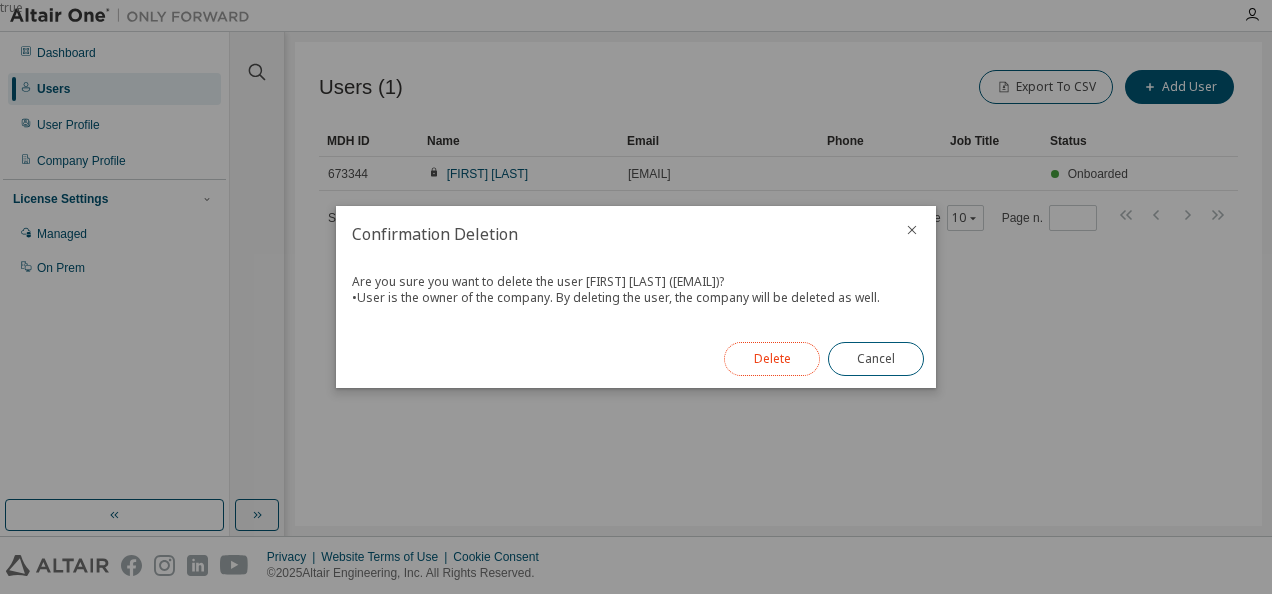 click on "Delete" at bounding box center (772, 359) 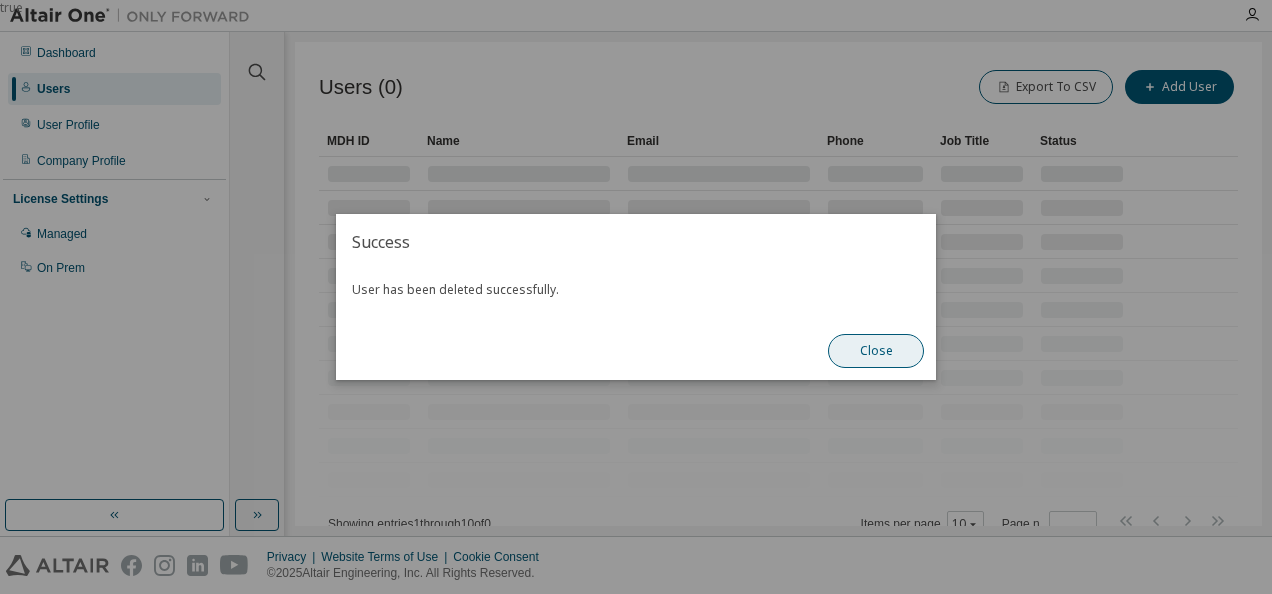 click on "Close" at bounding box center (876, 351) 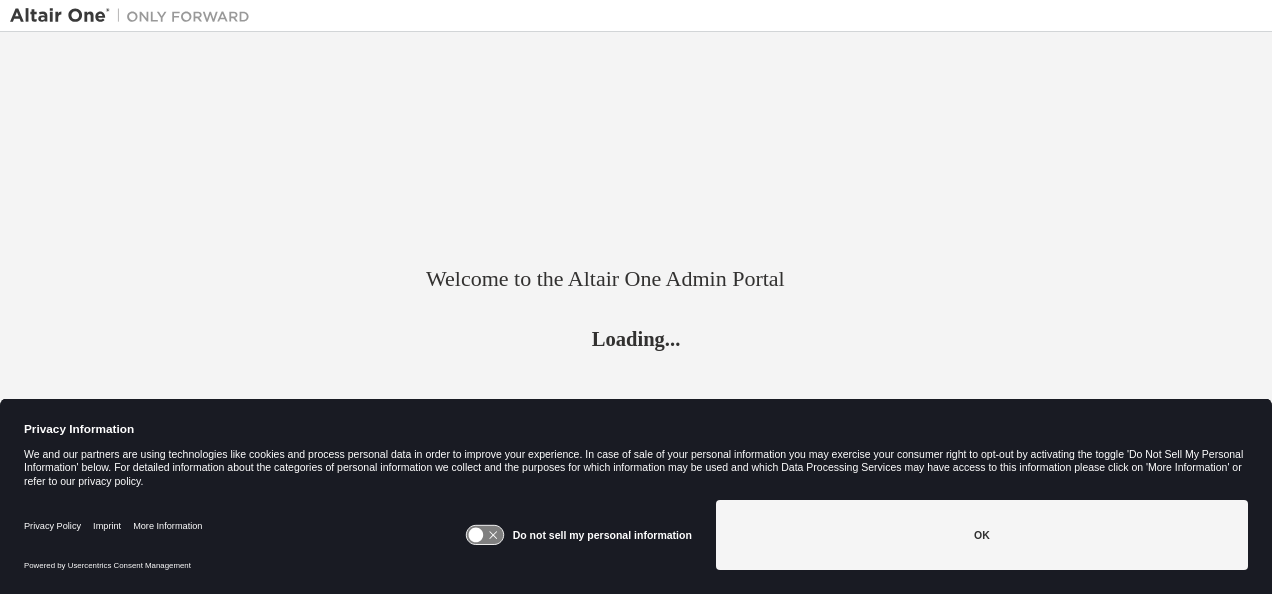 scroll, scrollTop: 0, scrollLeft: 0, axis: both 